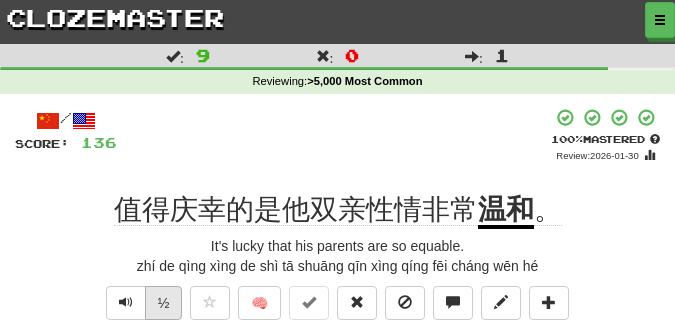 scroll, scrollTop: 50, scrollLeft: 0, axis: vertical 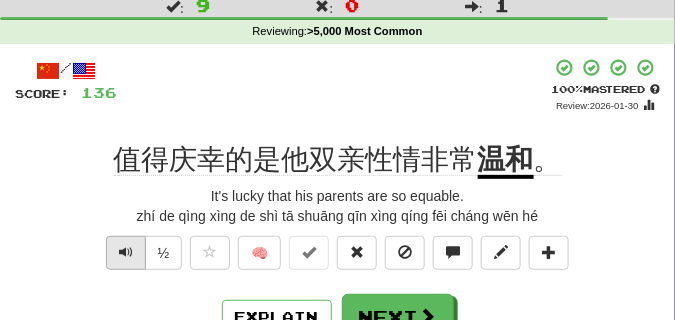 click at bounding box center [126, 252] 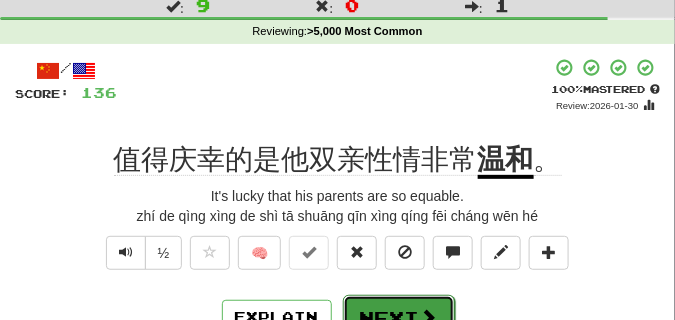 click on "Next" at bounding box center (399, 318) 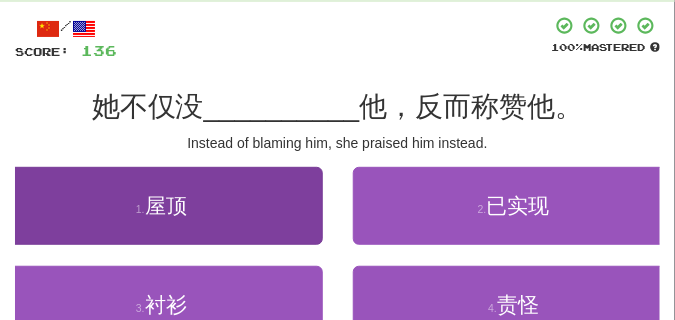 scroll, scrollTop: 150, scrollLeft: 0, axis: vertical 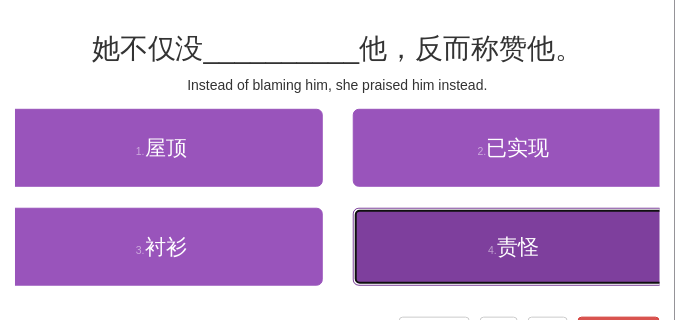 click on "4 .  责怪" at bounding box center [514, 247] 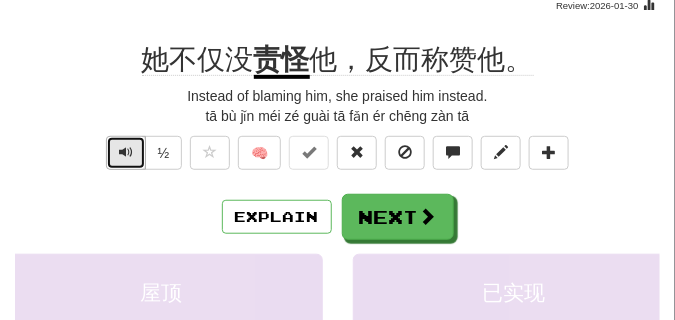 click at bounding box center [126, 152] 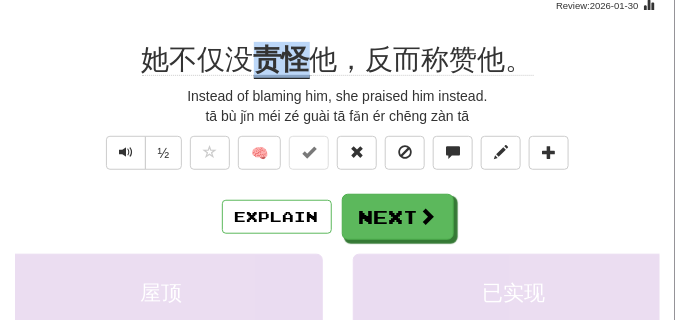 drag, startPoint x: 259, startPoint y: 57, endPoint x: 297, endPoint y: 76, distance: 42.48529 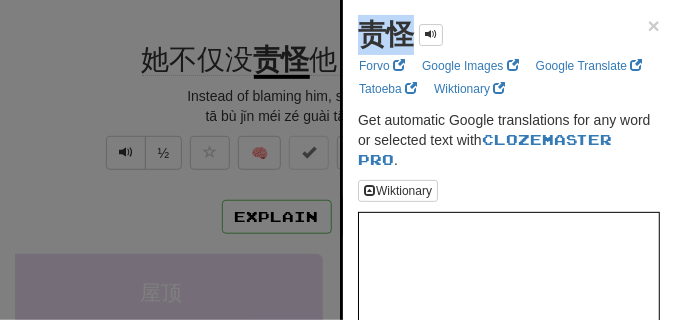 drag, startPoint x: 349, startPoint y: 39, endPoint x: 398, endPoint y: 39, distance: 49 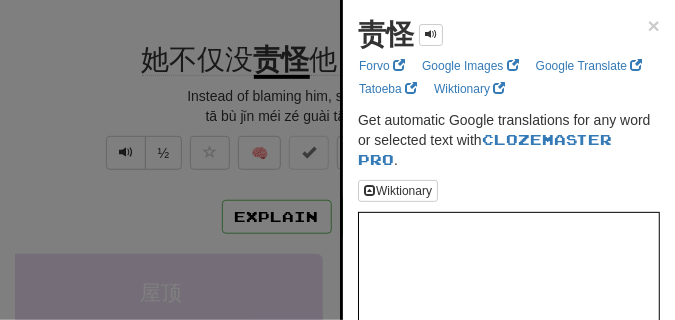 click at bounding box center [337, 160] 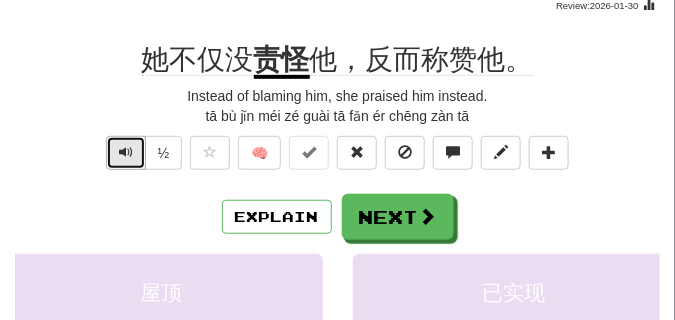 click at bounding box center (126, 152) 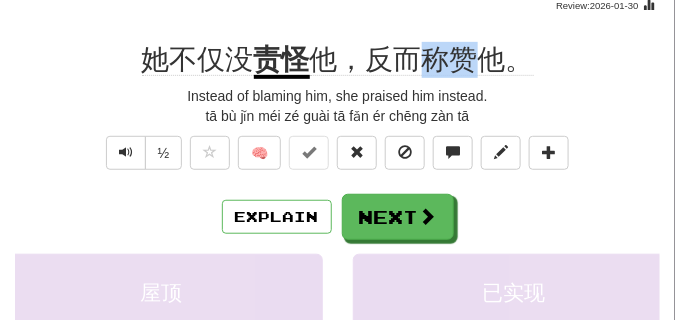drag, startPoint x: 423, startPoint y: 64, endPoint x: 470, endPoint y: 72, distance: 47.67599 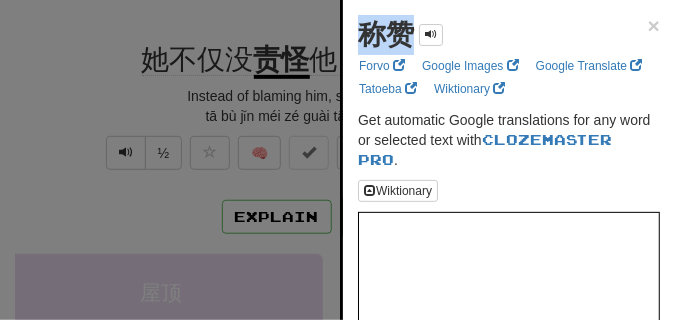 drag, startPoint x: 360, startPoint y: 31, endPoint x: 411, endPoint y: 50, distance: 54.42426 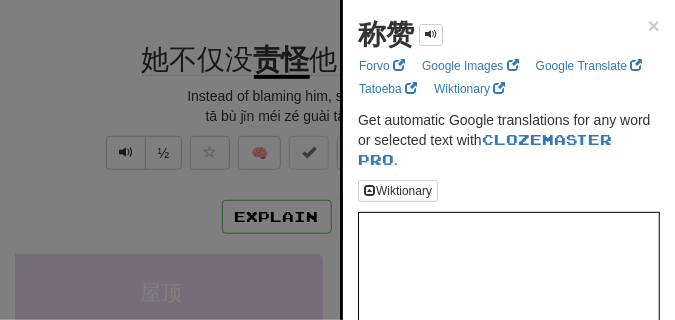 click at bounding box center [337, 160] 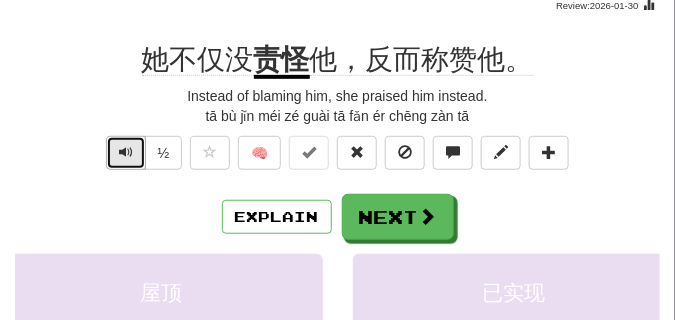 click at bounding box center (126, 152) 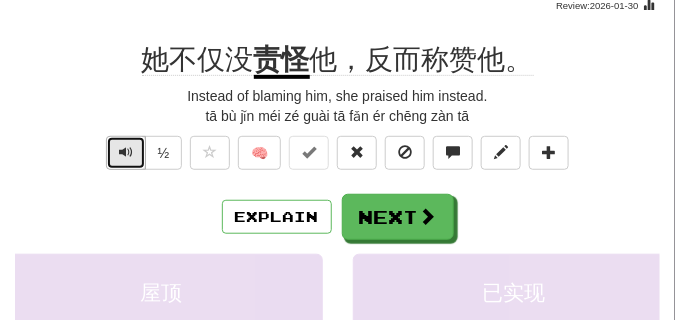 click at bounding box center (126, 152) 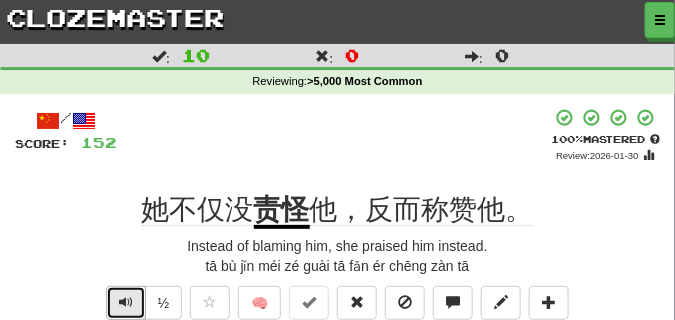 scroll, scrollTop: 50, scrollLeft: 0, axis: vertical 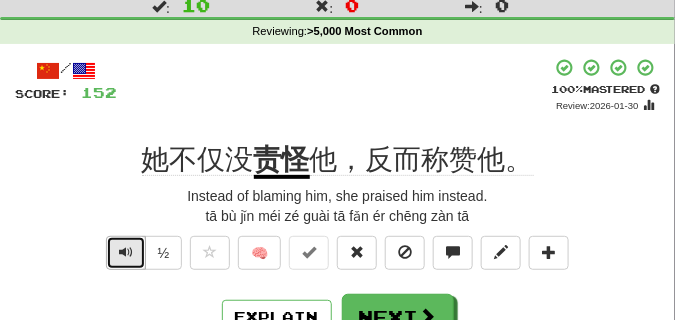 click at bounding box center [126, 252] 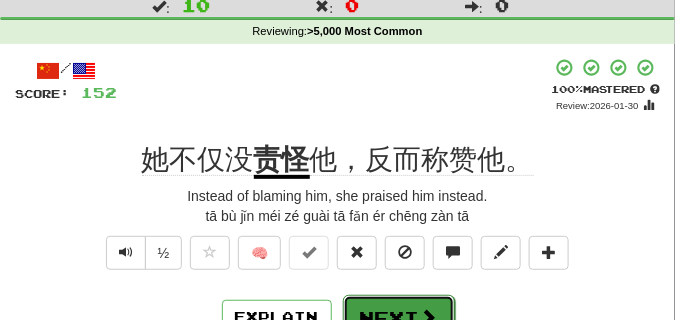 click on "Next" at bounding box center (399, 318) 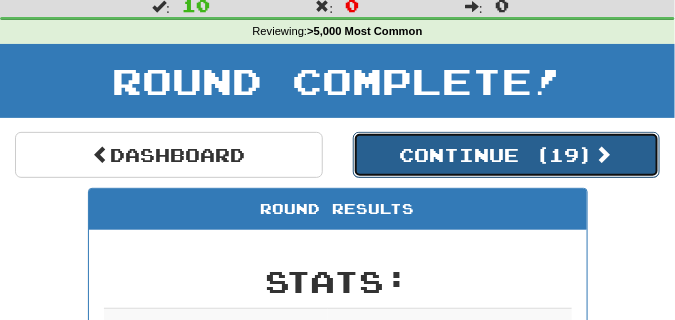 click on "Continue ( 19 )" at bounding box center [507, 155] 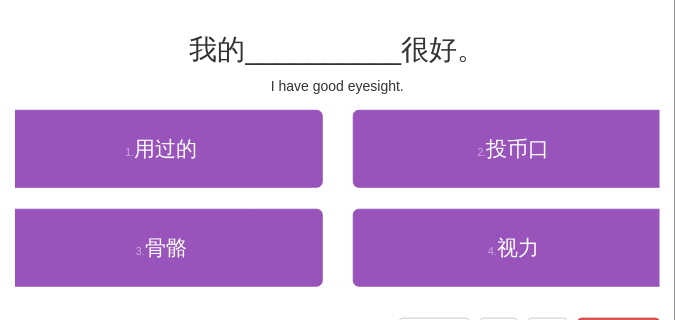scroll, scrollTop: 150, scrollLeft: 0, axis: vertical 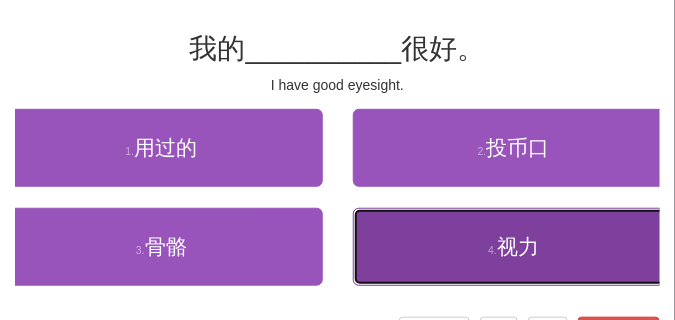 click on "4 .  视力" at bounding box center [514, 247] 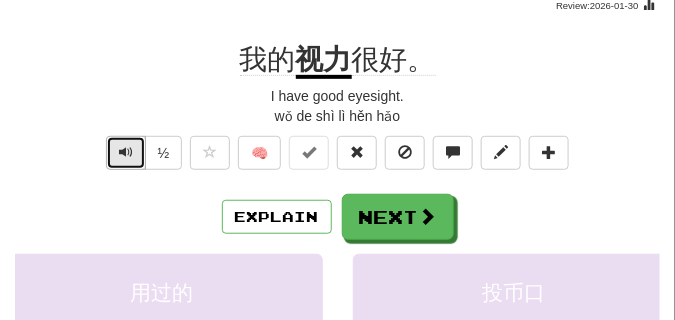 click at bounding box center [126, 153] 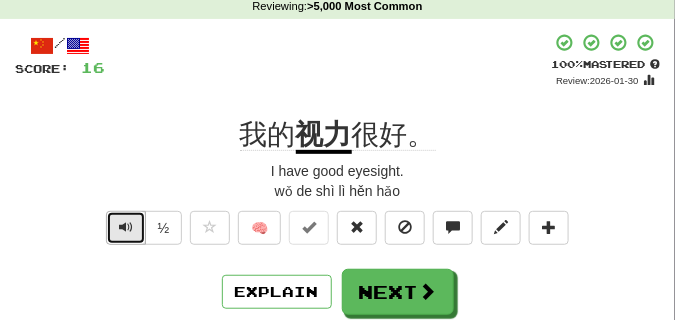 scroll, scrollTop: 50, scrollLeft: 0, axis: vertical 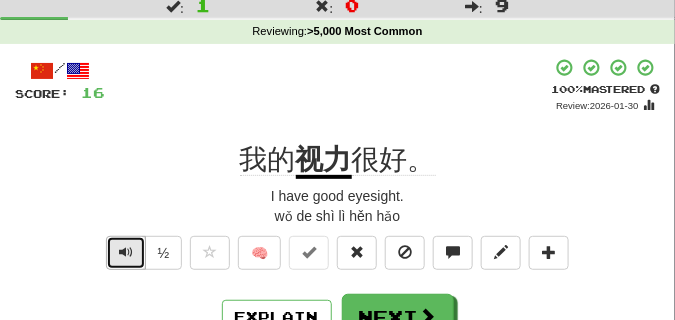 click at bounding box center [126, 252] 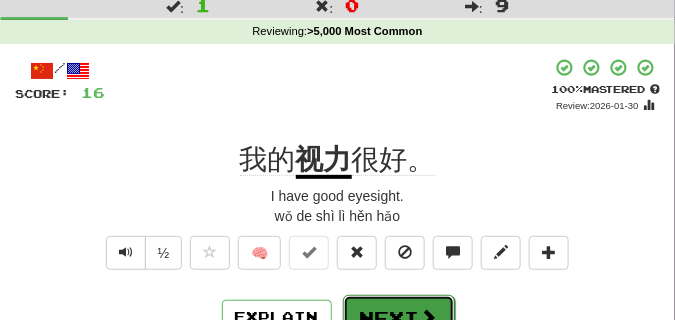 click on "Next" at bounding box center (399, 318) 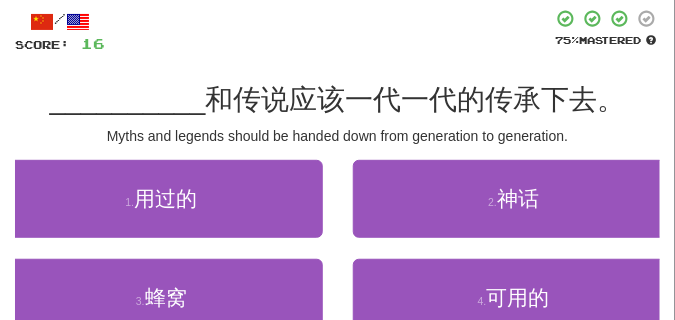 scroll, scrollTop: 100, scrollLeft: 0, axis: vertical 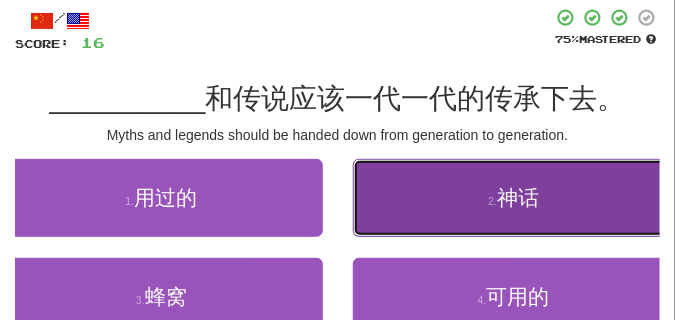 click on "2 .  神话" at bounding box center [514, 198] 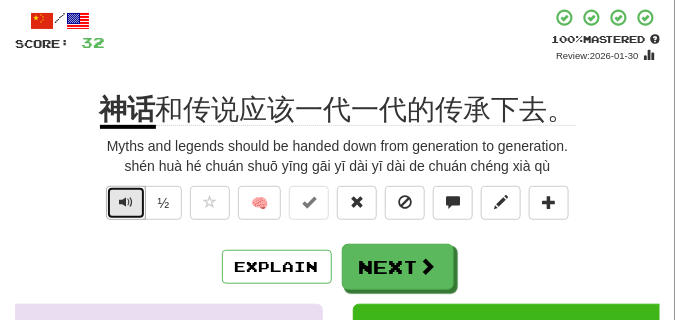 click at bounding box center (126, 203) 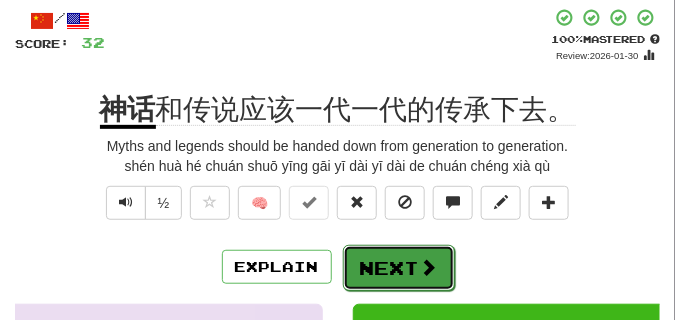 click on "Next" at bounding box center (399, 268) 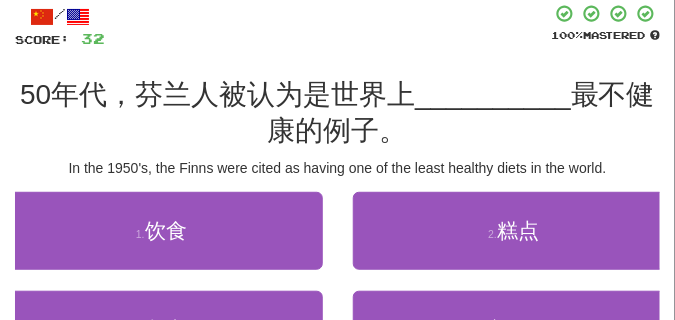 scroll, scrollTop: 100, scrollLeft: 0, axis: vertical 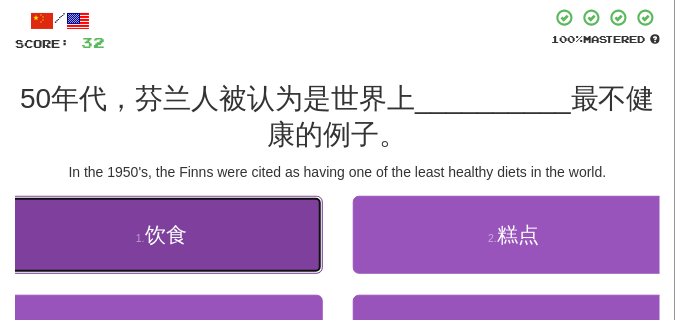 click on "1 .  饮食" at bounding box center [161, 235] 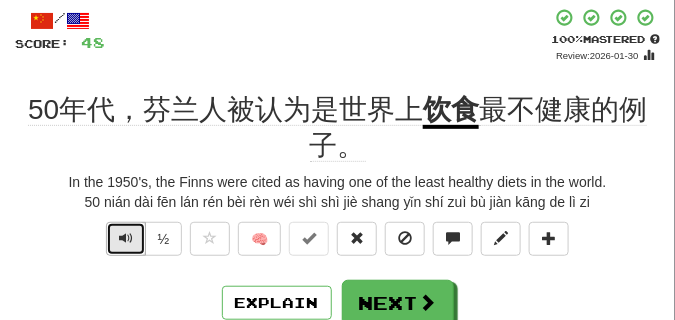 click at bounding box center [126, 238] 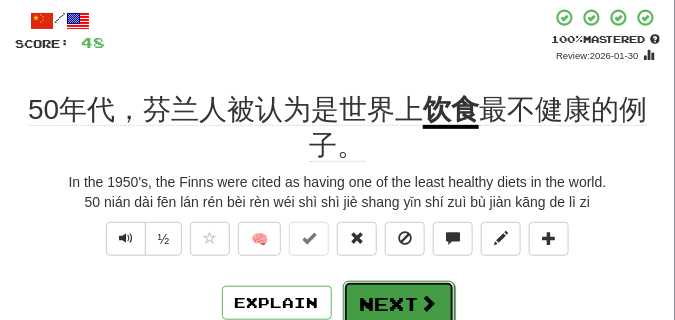 click on "Next" at bounding box center [399, 304] 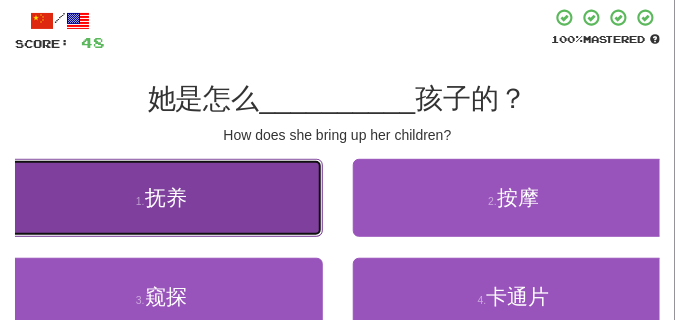 click on "1 .  抚养" at bounding box center [161, 198] 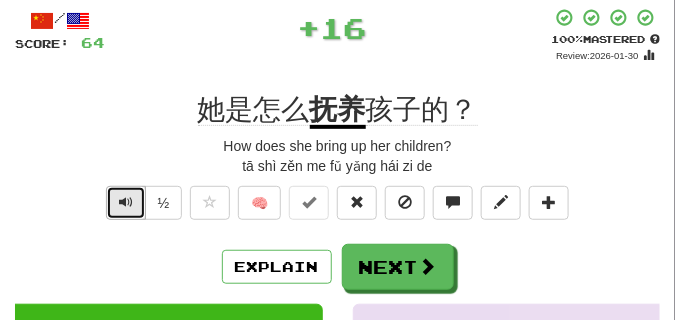 click at bounding box center [126, 202] 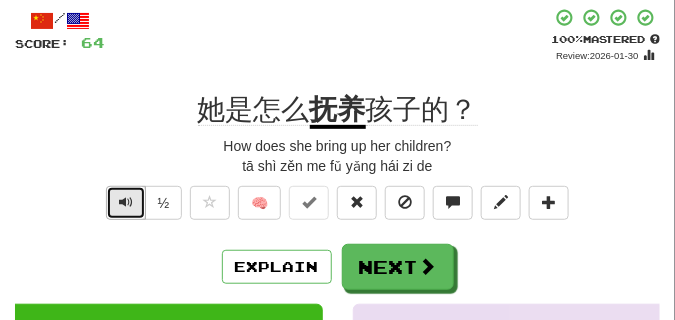 click at bounding box center [126, 202] 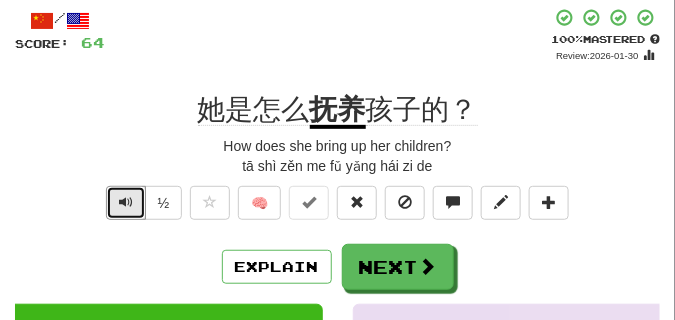 drag, startPoint x: 124, startPoint y: 201, endPoint x: 124, endPoint y: 250, distance: 49 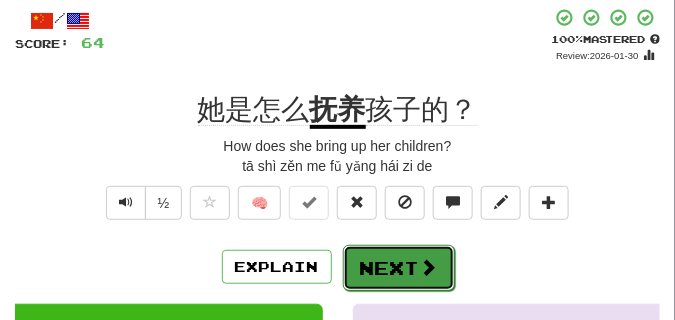 click on "Next" at bounding box center [399, 268] 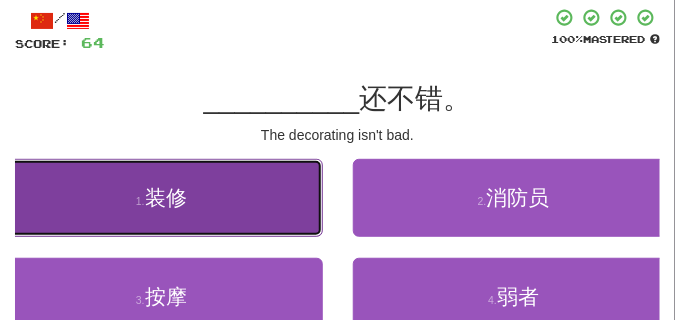 click on "装修" at bounding box center (166, 197) 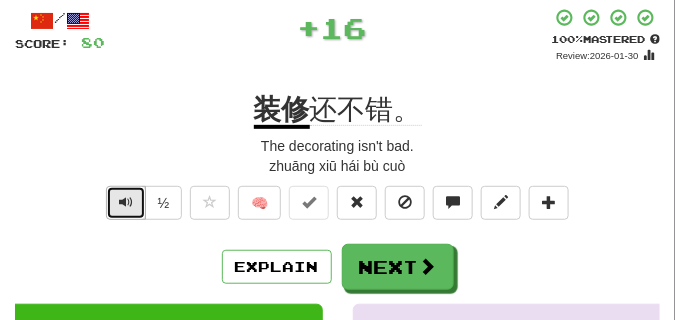 click at bounding box center [126, 202] 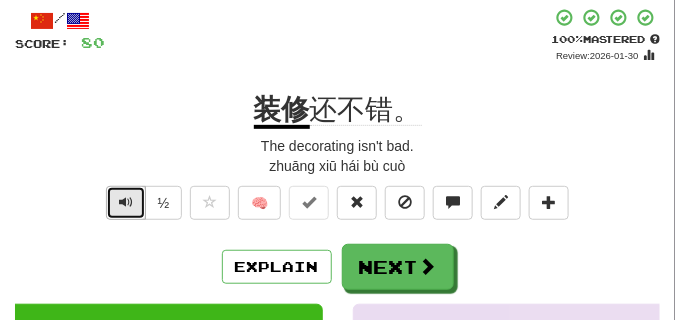 click at bounding box center [126, 202] 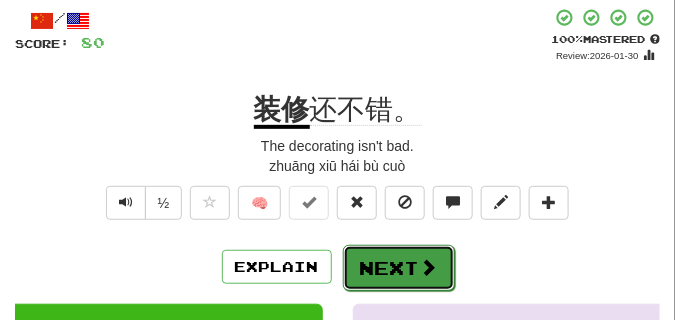 click on "Next" at bounding box center [399, 268] 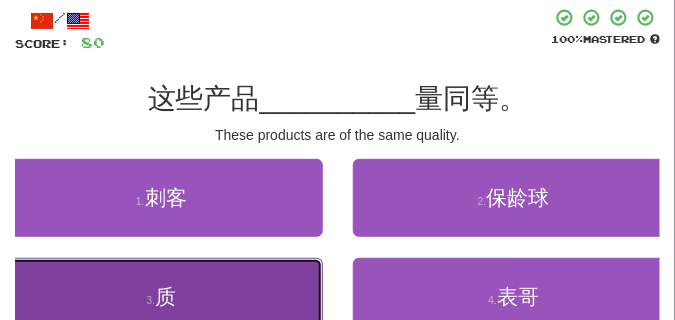 click on "3 .  质" at bounding box center [161, 297] 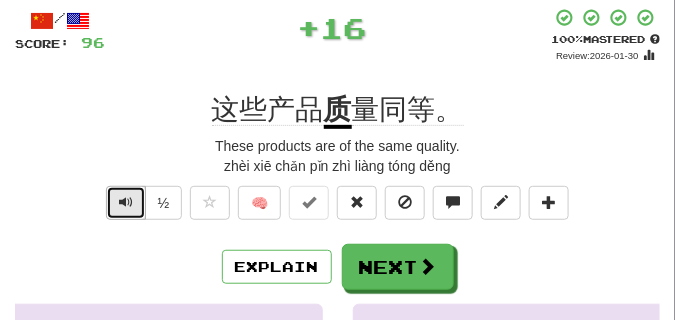 click at bounding box center [126, 202] 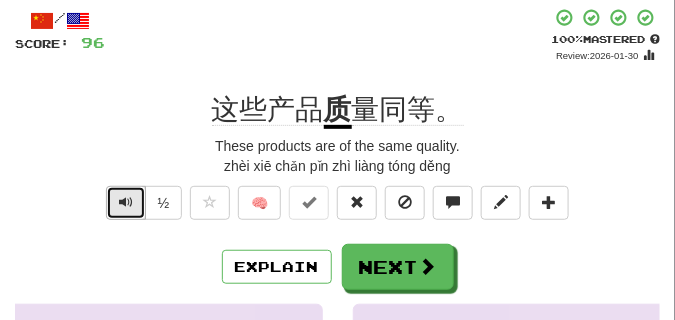 click at bounding box center [126, 202] 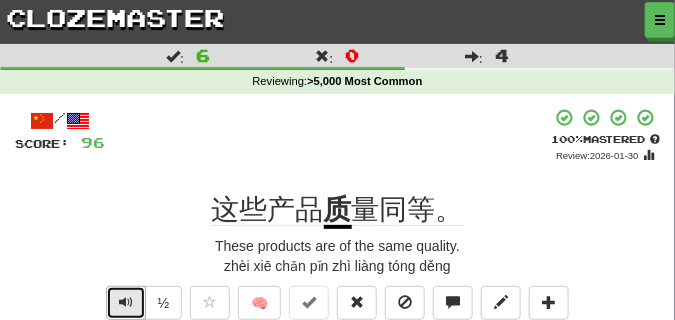 click at bounding box center [126, 302] 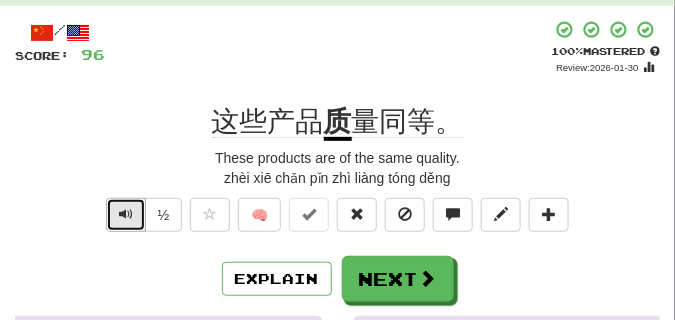 scroll, scrollTop: 100, scrollLeft: 0, axis: vertical 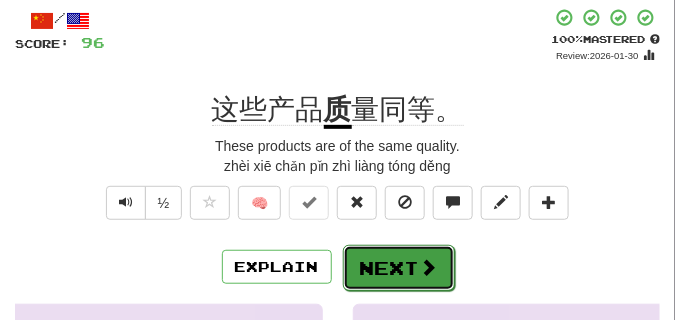 click on "Next" at bounding box center (399, 268) 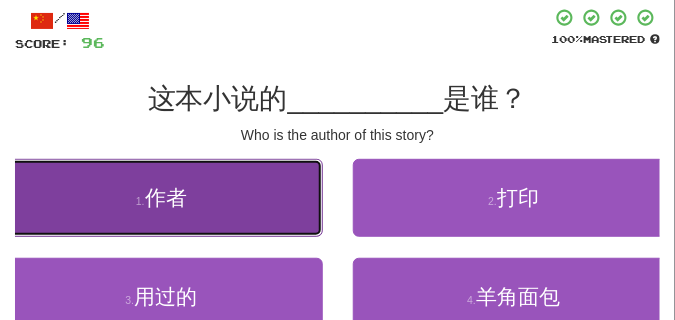 click on "1 .  作者" at bounding box center (161, 198) 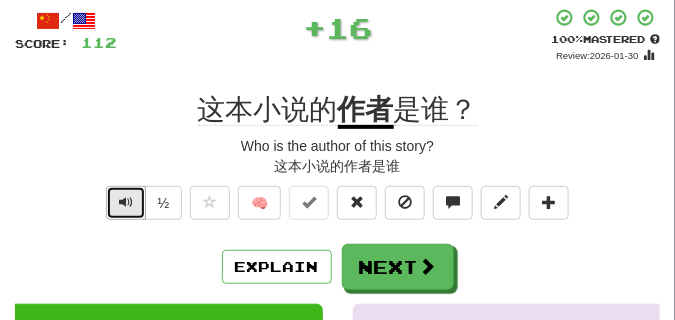 click at bounding box center (126, 203) 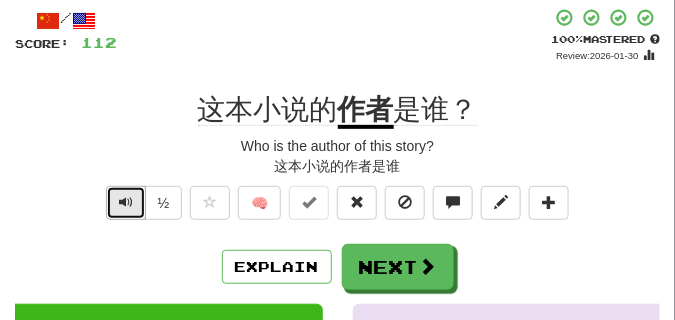 click at bounding box center (126, 203) 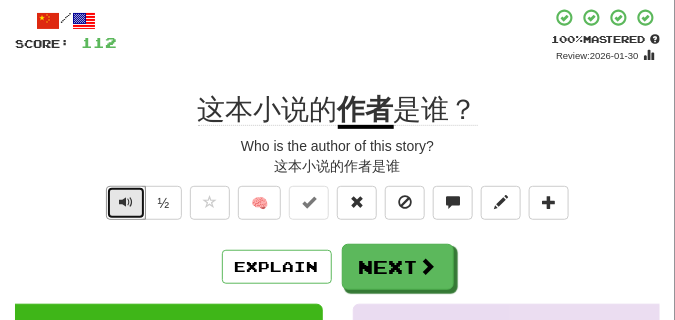 drag, startPoint x: 118, startPoint y: 205, endPoint x: 122, endPoint y: 253, distance: 48.166378 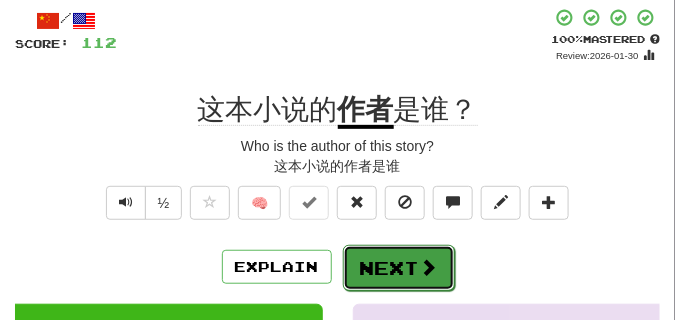click on "Next" at bounding box center (399, 268) 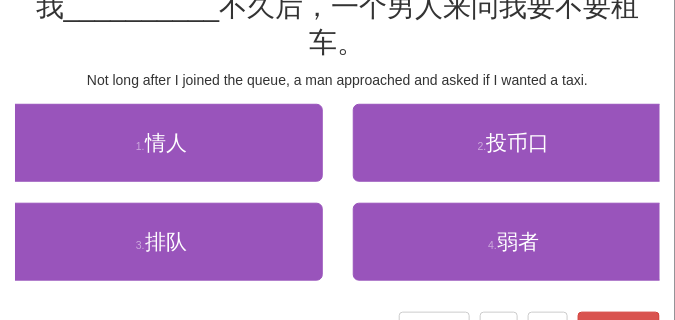 scroll, scrollTop: 200, scrollLeft: 0, axis: vertical 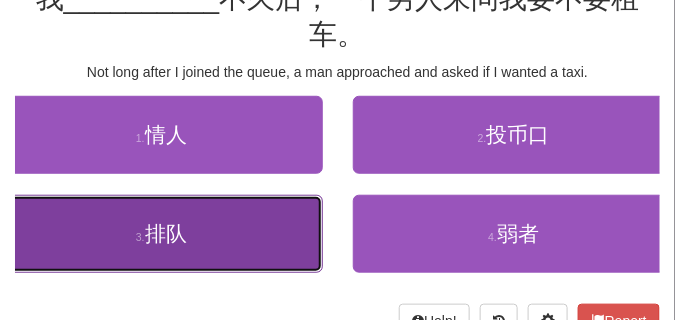 click on "3 .  排队" at bounding box center (161, 234) 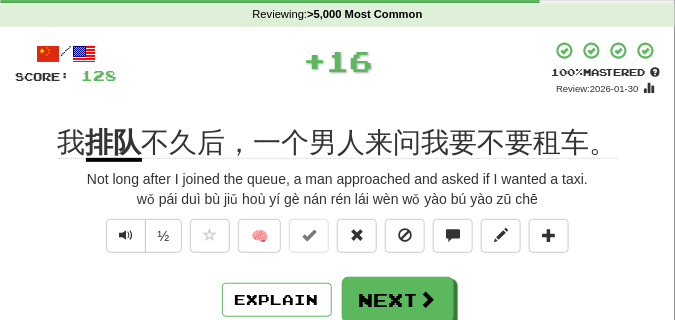 scroll, scrollTop: 60, scrollLeft: 0, axis: vertical 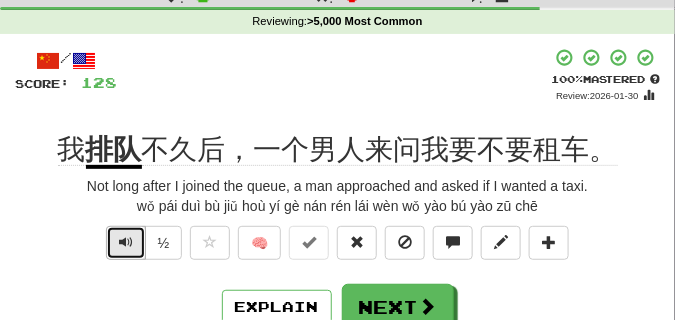 click at bounding box center [126, 242] 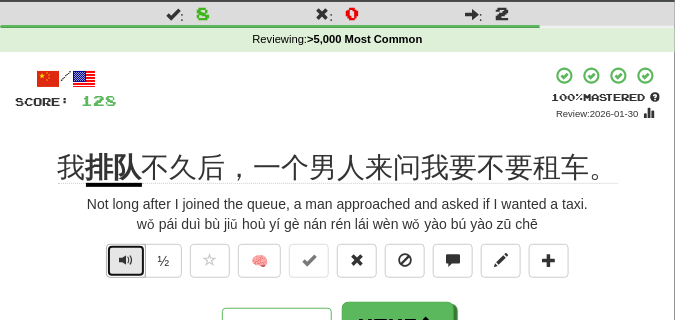 scroll, scrollTop: 60, scrollLeft: 0, axis: vertical 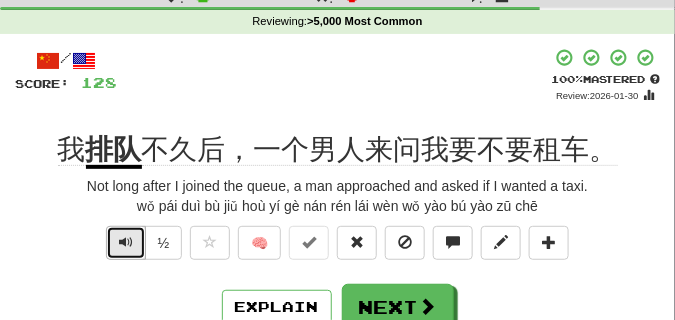 click at bounding box center [126, 243] 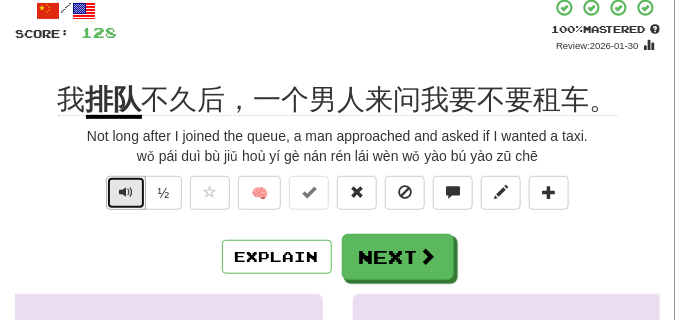 scroll, scrollTop: 160, scrollLeft: 0, axis: vertical 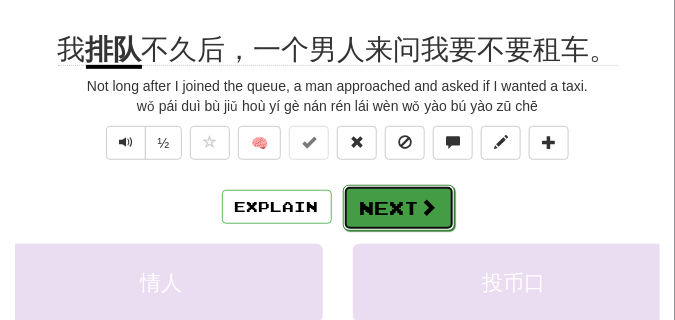click on "Next" at bounding box center [399, 208] 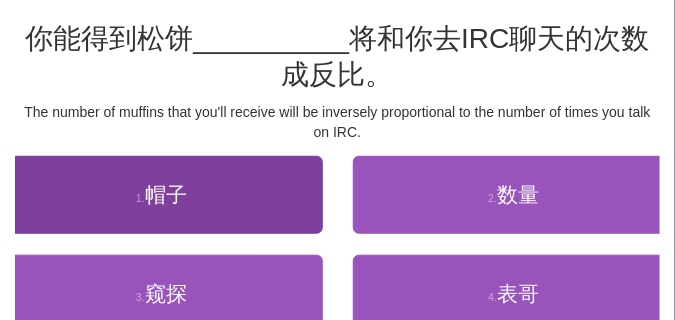 scroll, scrollTop: 110, scrollLeft: 0, axis: vertical 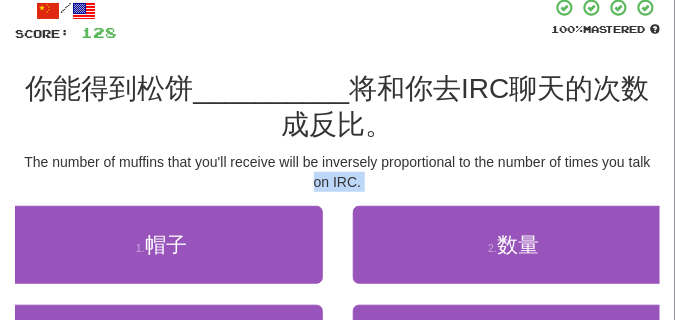 click on "/  Score:   128 100 %  Mastered 你能得到松饼 __________ 将和你去IRC聊天的次数成反比。 The number of muffins that you'll receive will be inversely proportional to the number of times you talk on IRC. 1 .  帽子 2 .  数量 3 .  窥探 4 .  表哥  Help!  Report" at bounding box center [337, 222] 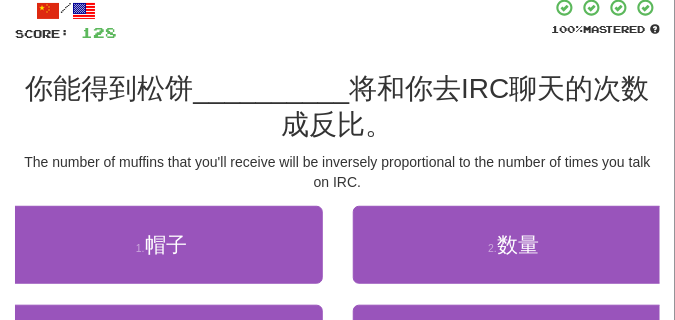 click on "你能得到松饼 __________ 将和你去IRC聊天的次数成反比。" at bounding box center [337, 107] 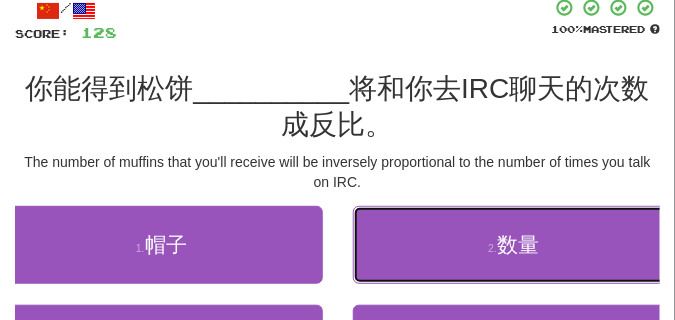 click on "2 .  数量" at bounding box center (514, 245) 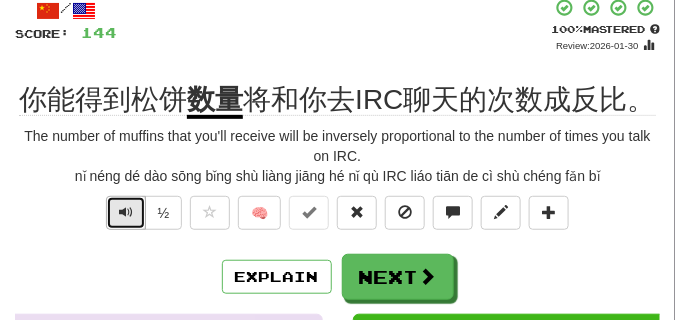 click at bounding box center [126, 213] 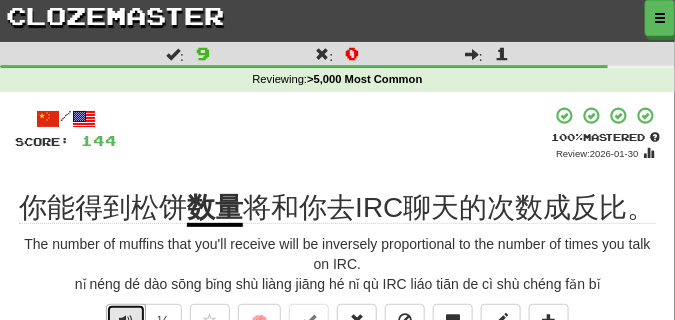 scroll, scrollTop: 0, scrollLeft: 0, axis: both 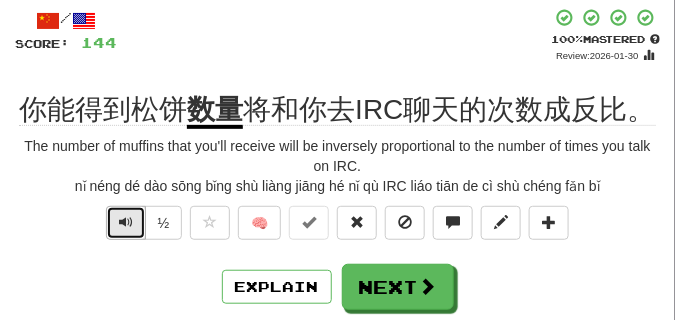 click at bounding box center [126, 223] 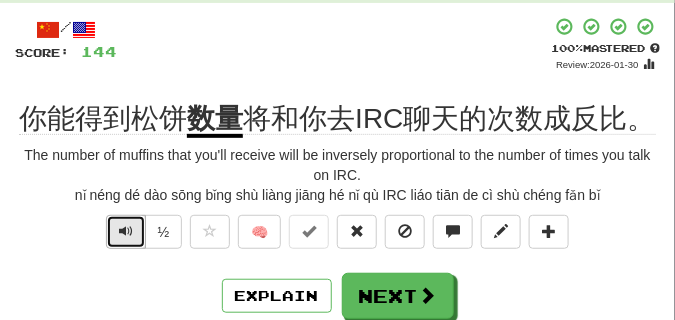 scroll, scrollTop: 100, scrollLeft: 0, axis: vertical 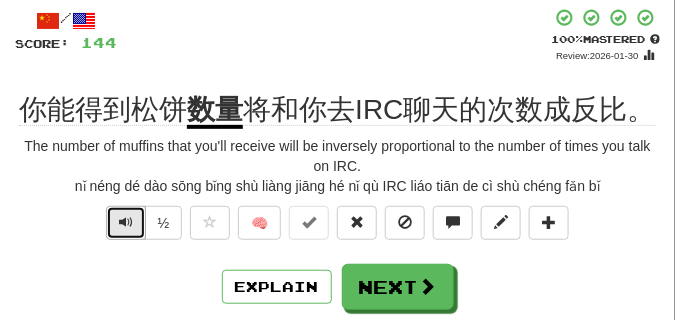 click at bounding box center (126, 222) 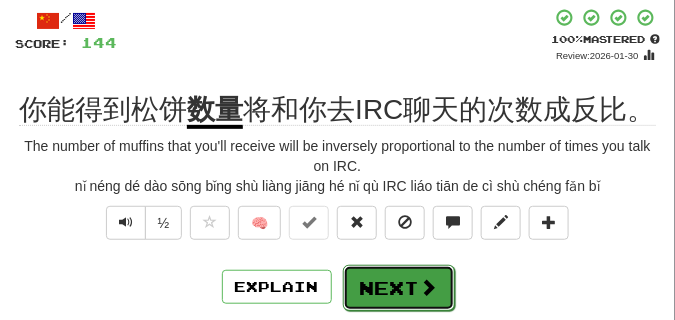 click on "Next" at bounding box center [399, 288] 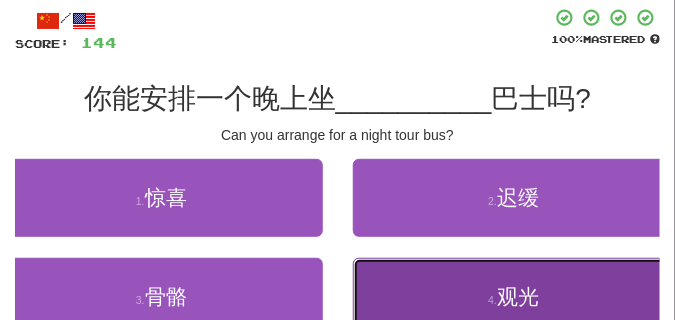 click on "4 .  观光" at bounding box center [514, 297] 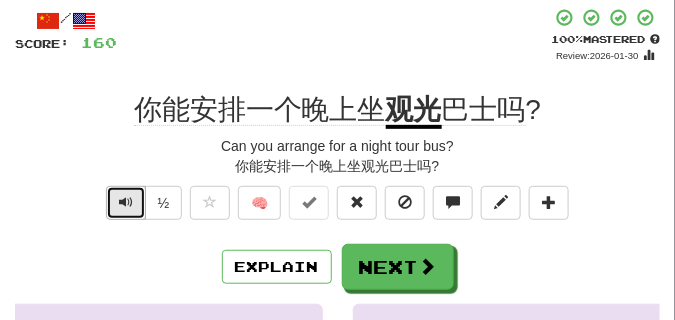 click at bounding box center (126, 202) 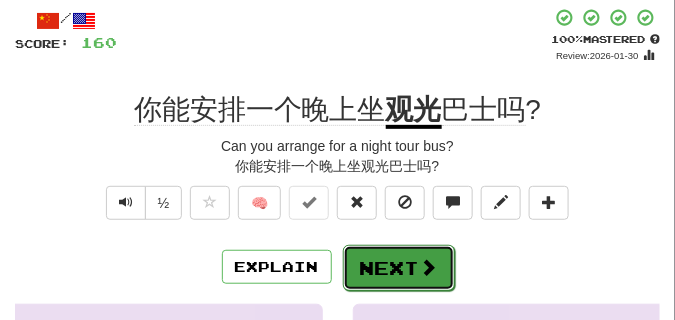click on "Next" at bounding box center (399, 268) 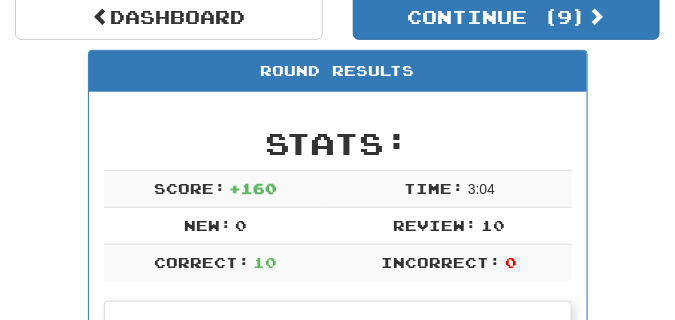 scroll, scrollTop: 138, scrollLeft: 0, axis: vertical 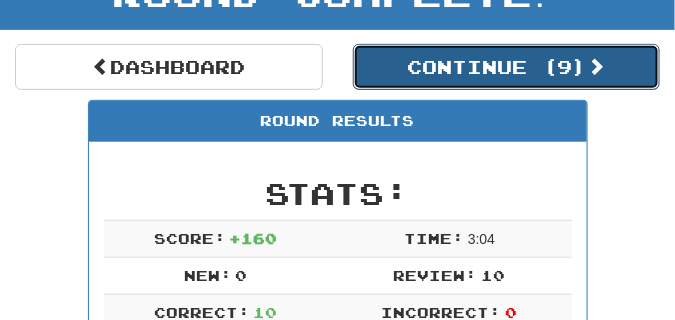 click on "Continue ( 9 )" at bounding box center [507, 67] 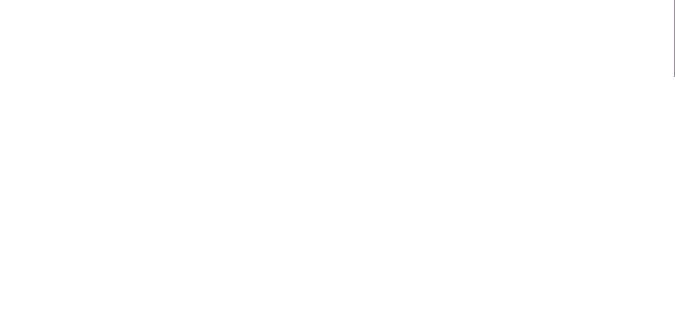 scroll, scrollTop: 138, scrollLeft: 0, axis: vertical 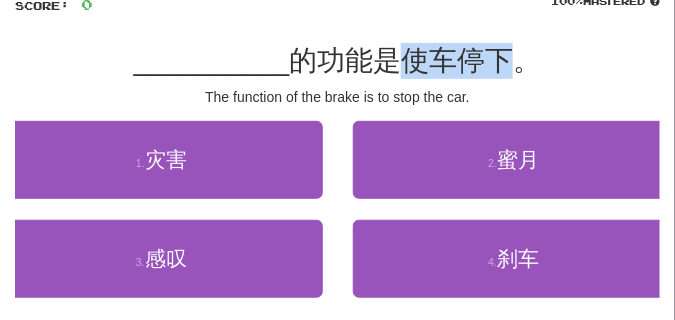 drag, startPoint x: 405, startPoint y: 59, endPoint x: 511, endPoint y: 65, distance: 106.16968 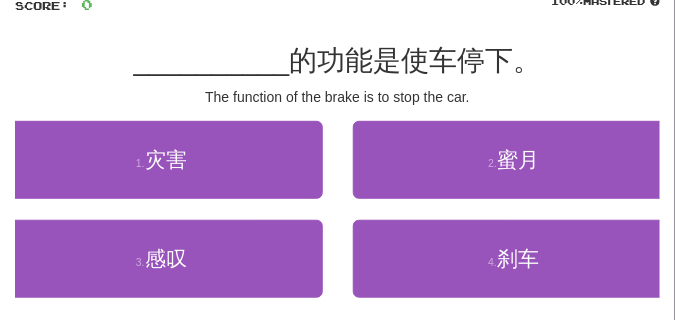 click on "The function of the brake is to stop the car." at bounding box center (337, 97) 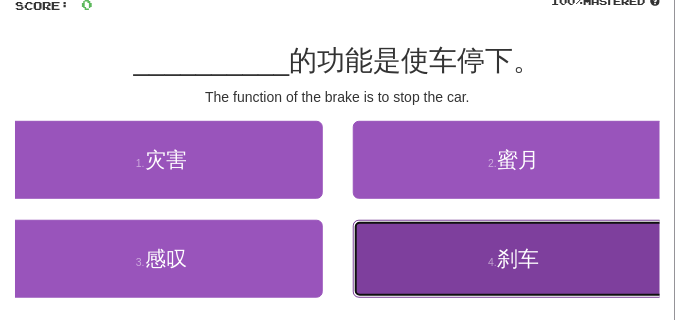 click on "4 .  刹车" at bounding box center [514, 259] 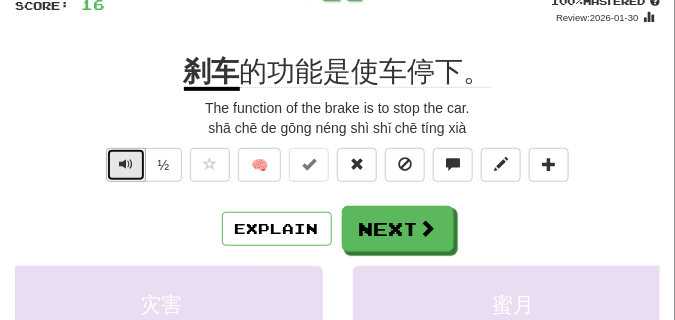 click at bounding box center [126, 165] 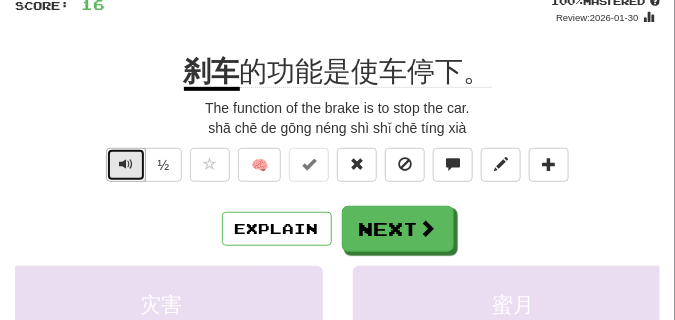 click at bounding box center (126, 165) 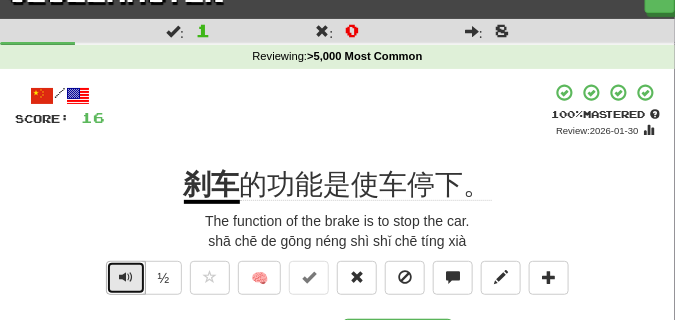 scroll, scrollTop: 50, scrollLeft: 0, axis: vertical 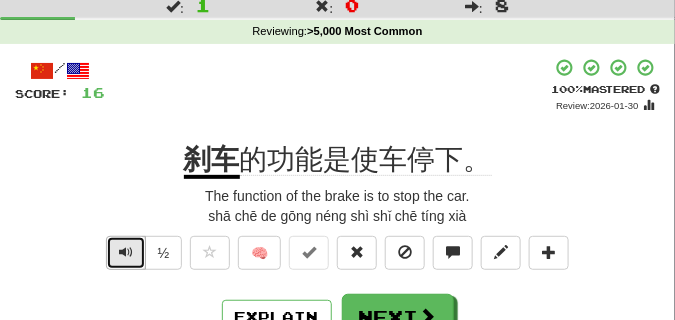 click at bounding box center [126, 252] 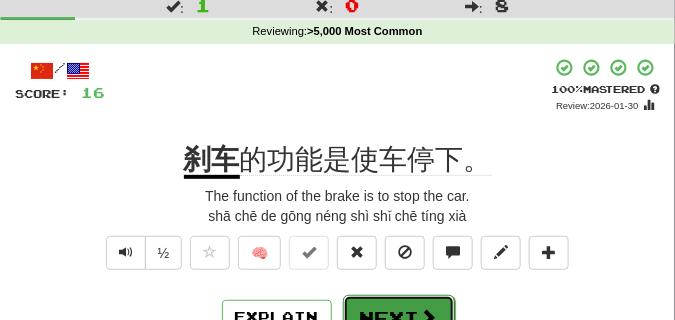 click on "Next" at bounding box center (399, 318) 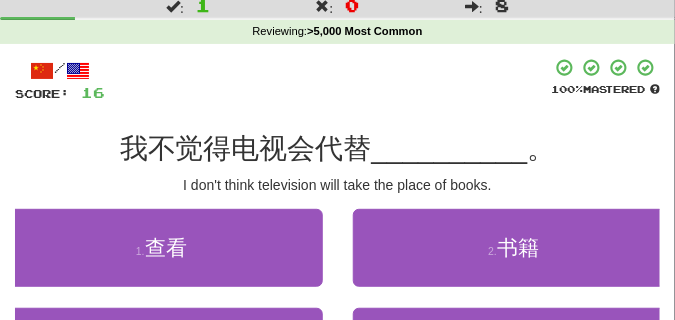 scroll, scrollTop: 100, scrollLeft: 0, axis: vertical 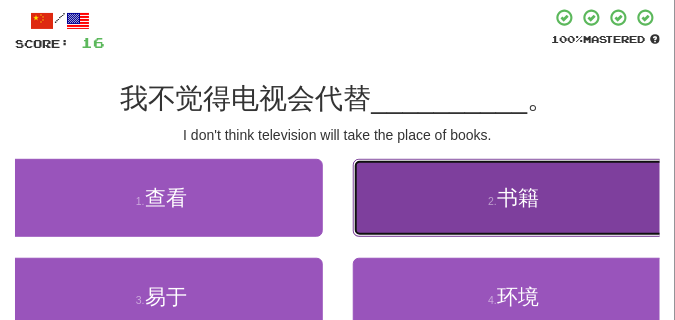 click on "2 .  书籍" at bounding box center (514, 198) 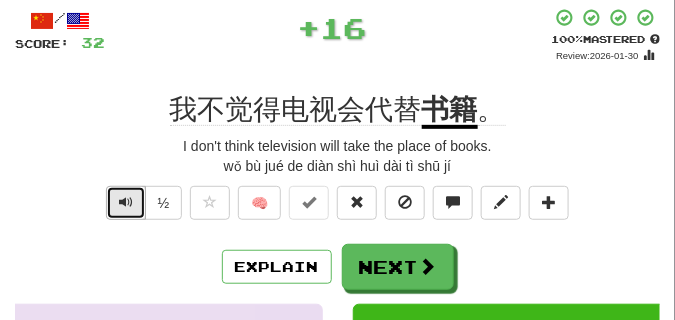 click at bounding box center (126, 202) 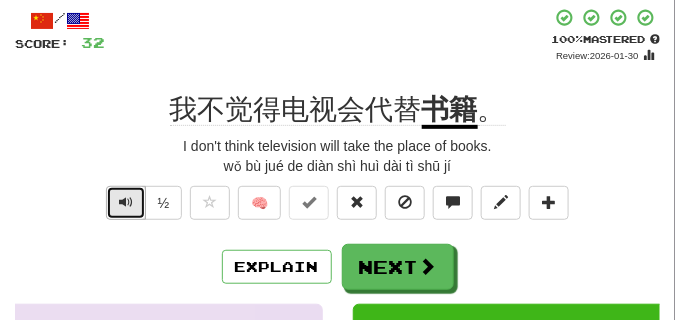 click at bounding box center [126, 202] 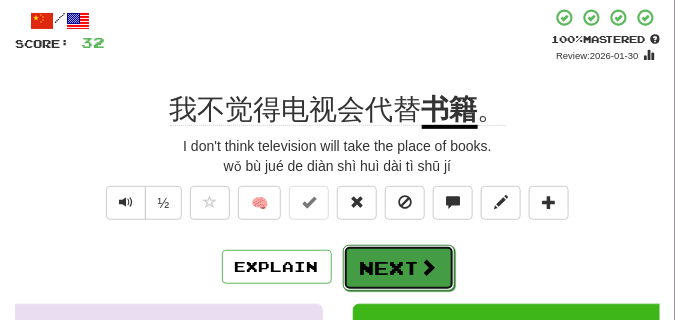 click on "Next" at bounding box center [399, 268] 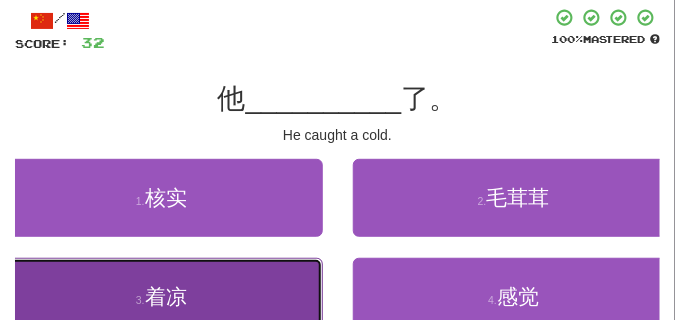 click on "3 .  着凉" at bounding box center (161, 297) 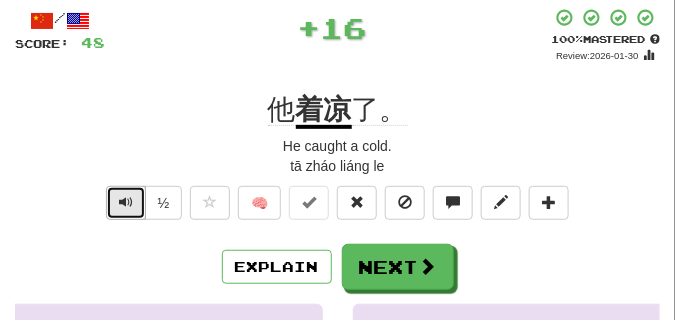 click at bounding box center [126, 203] 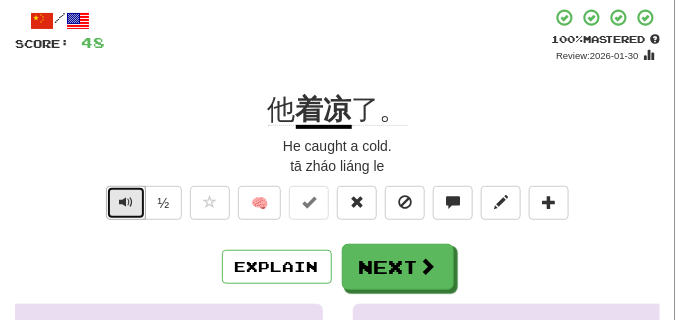 click at bounding box center [126, 203] 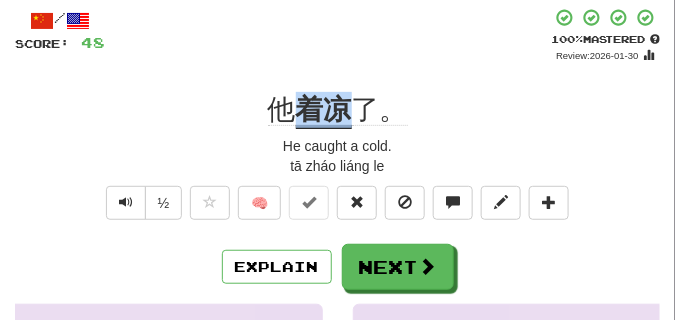 drag, startPoint x: 301, startPoint y: 108, endPoint x: 348, endPoint y: 111, distance: 47.095646 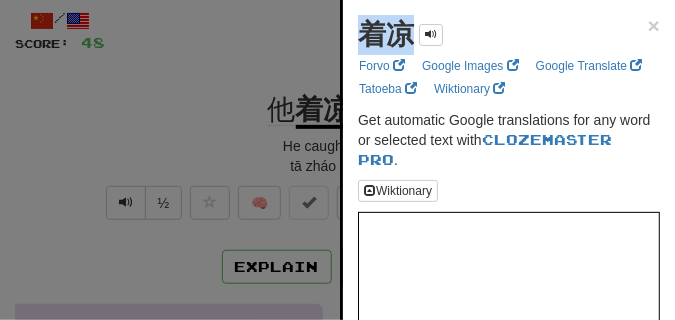 drag, startPoint x: 358, startPoint y: 44, endPoint x: 413, endPoint y: 44, distance: 55 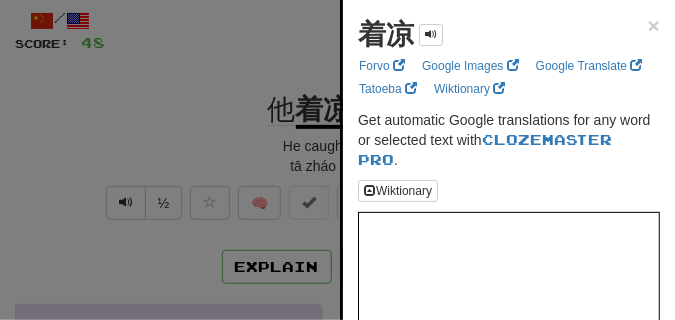click at bounding box center (337, 160) 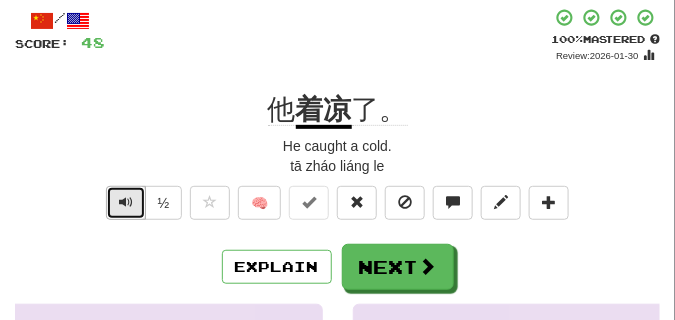 click at bounding box center (126, 203) 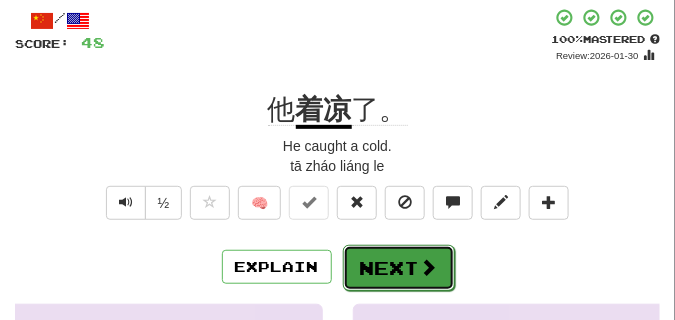 click on "Next" at bounding box center [399, 268] 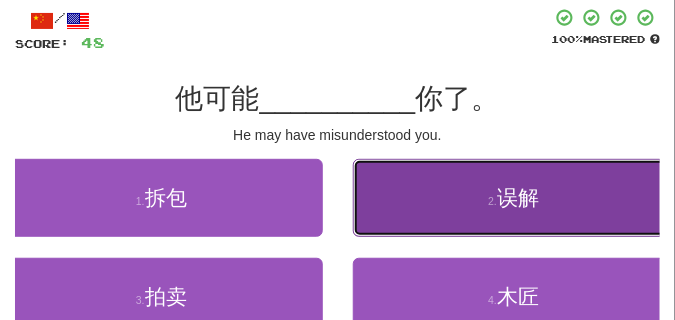 click on "2 .  误解" at bounding box center (514, 198) 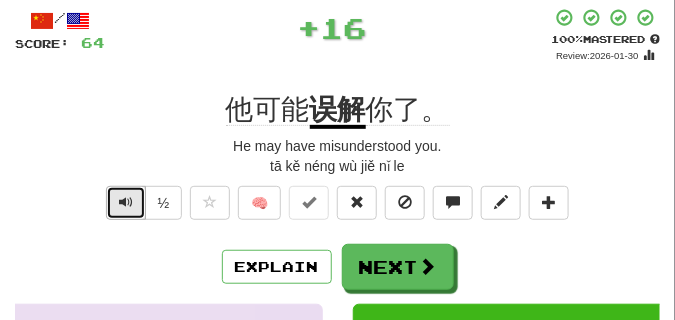 click at bounding box center [126, 202] 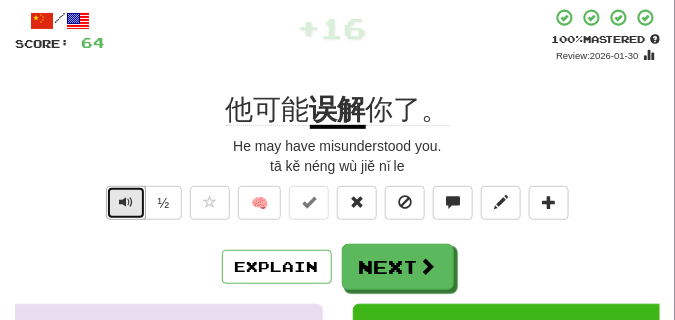 click at bounding box center (126, 202) 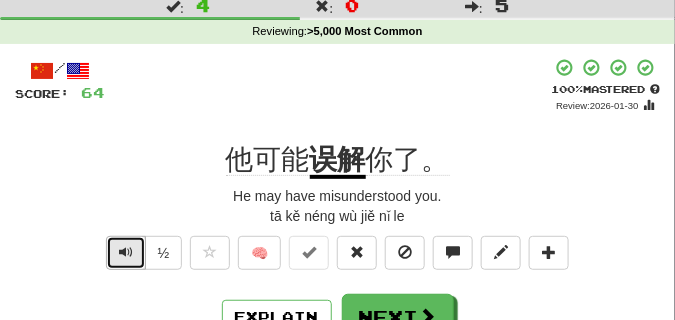 scroll, scrollTop: 100, scrollLeft: 0, axis: vertical 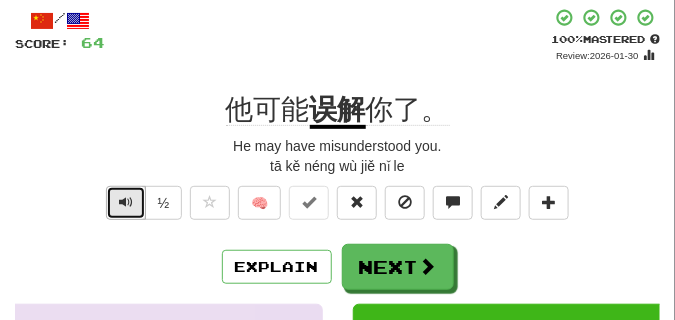 click at bounding box center [126, 202] 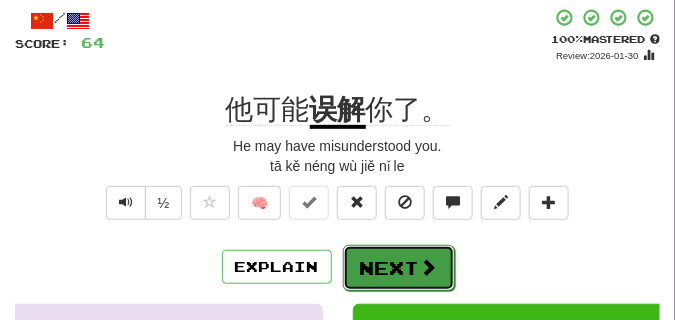 click at bounding box center (429, 267) 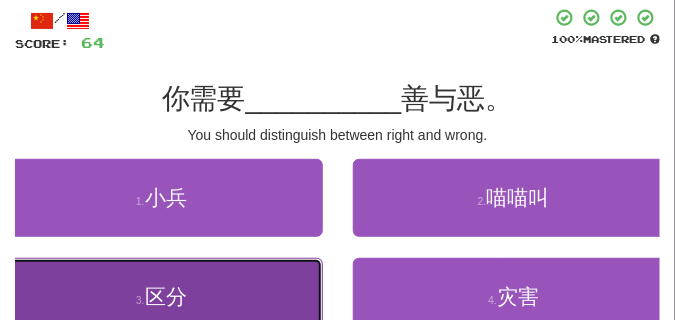 click on "3 .  区分" at bounding box center (161, 297) 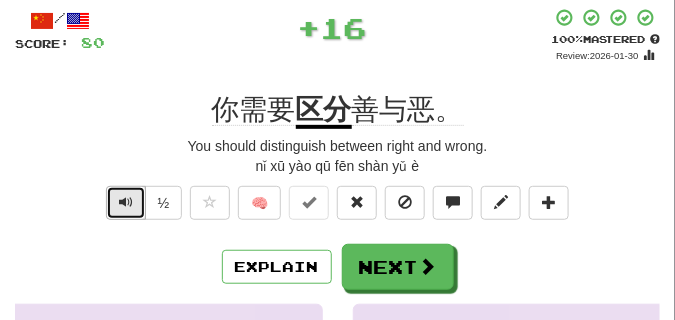 click at bounding box center (126, 202) 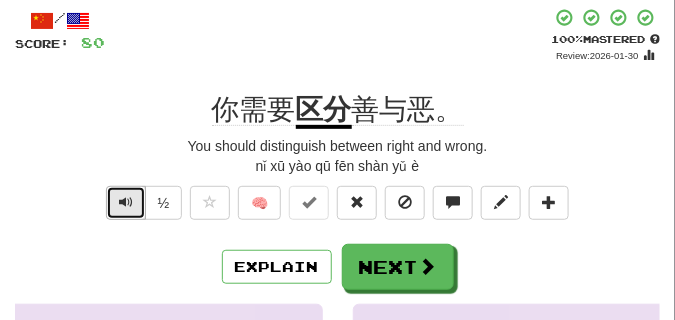 click at bounding box center [126, 202] 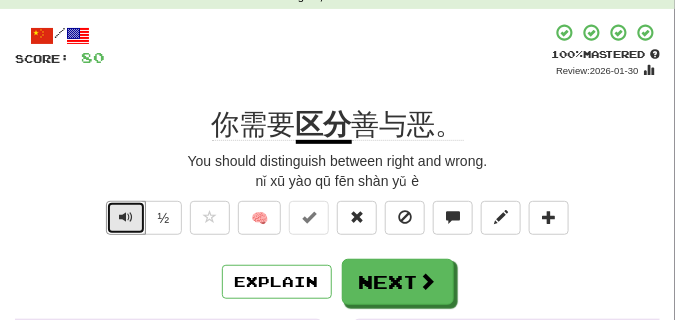 scroll, scrollTop: 100, scrollLeft: 0, axis: vertical 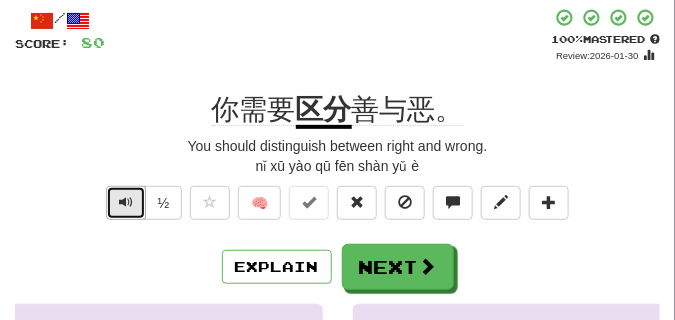 click at bounding box center (126, 202) 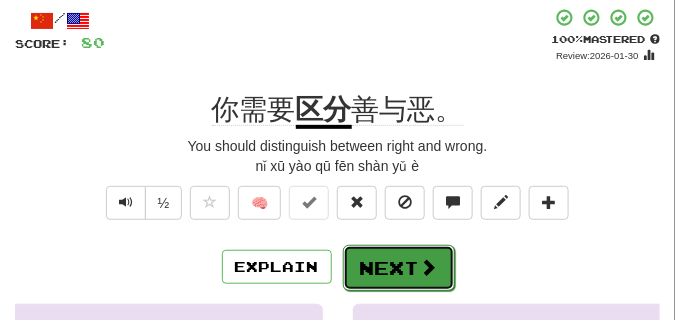 click on "Next" at bounding box center (399, 268) 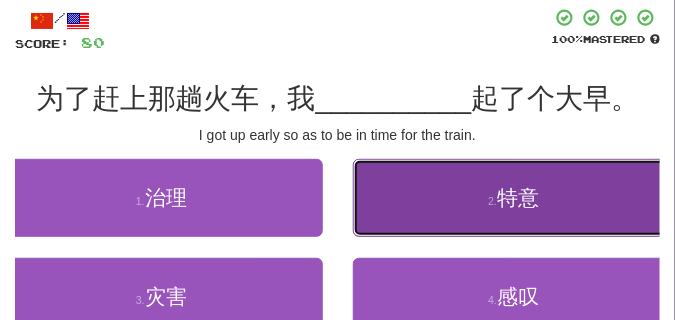click on "2 .  特意" at bounding box center [514, 198] 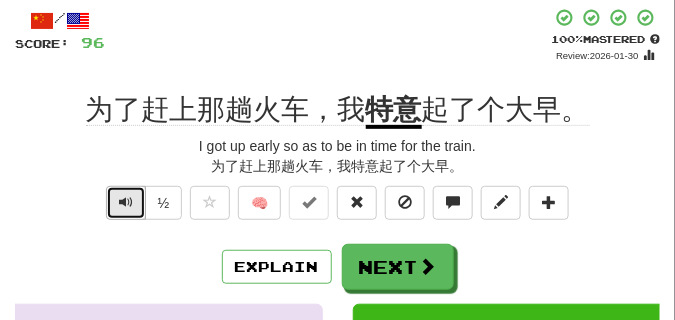 click at bounding box center [126, 202] 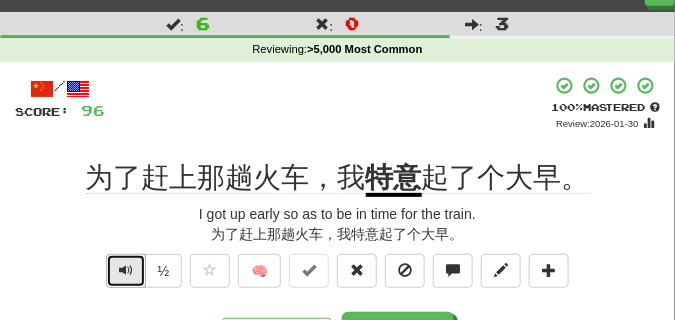 scroll, scrollTop: 50, scrollLeft: 0, axis: vertical 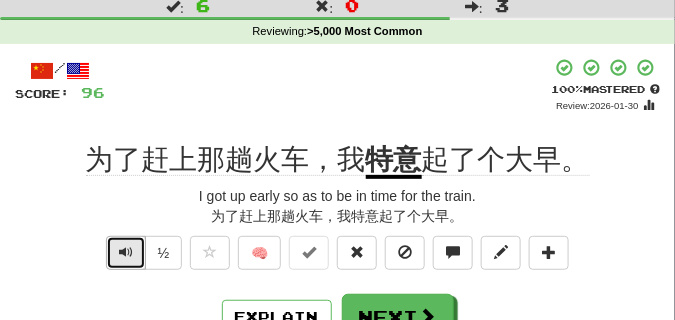 click on "/  Score:   96 + 16 100 %  Mastered Review:  2026-01-30 为了赶上那趟火车，我 特意 起了个大早。 I got up early so as to be in time for the train. wèi le gǎn shàng nà tàng huǒ chē wǒ tè yì qǐ le gè dà zǎo ½ 🧠 Explain Next 治理 特意 灾害 感叹 Learn more: 治理 特意 灾害 感叹  Help!  Report Sentence Source" at bounding box center [337, 358] 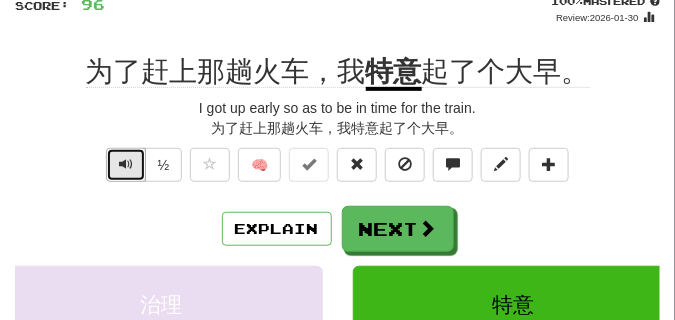 scroll, scrollTop: 150, scrollLeft: 0, axis: vertical 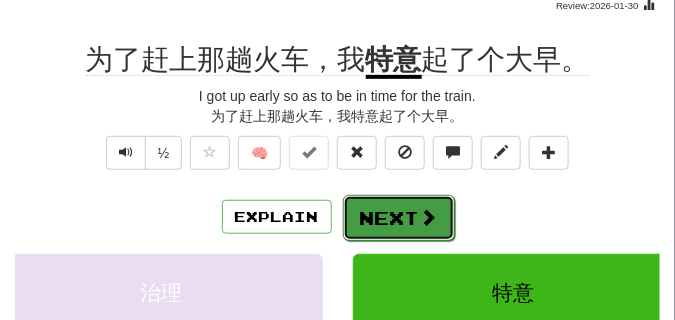 click on "Next" at bounding box center (399, 218) 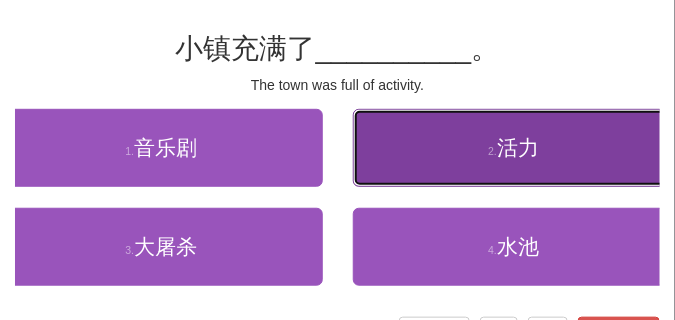 click on "2 .  活力" at bounding box center (514, 148) 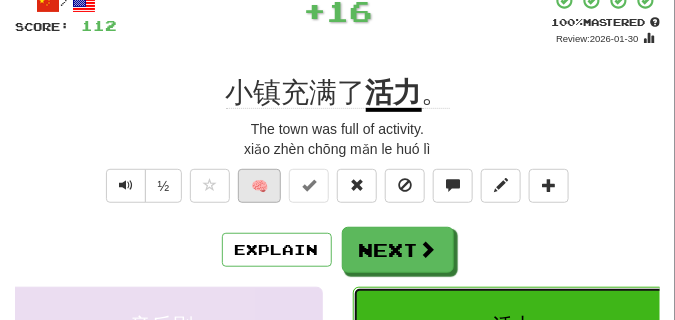 scroll, scrollTop: 50, scrollLeft: 0, axis: vertical 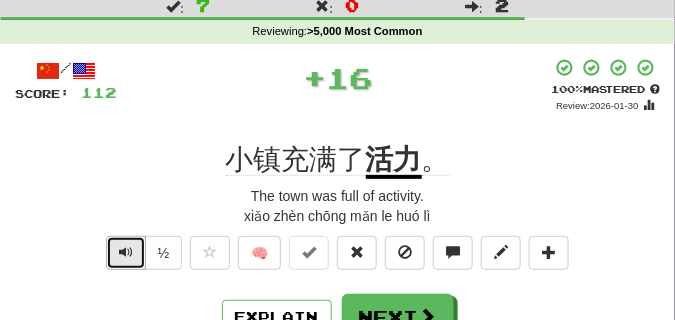 click at bounding box center [126, 252] 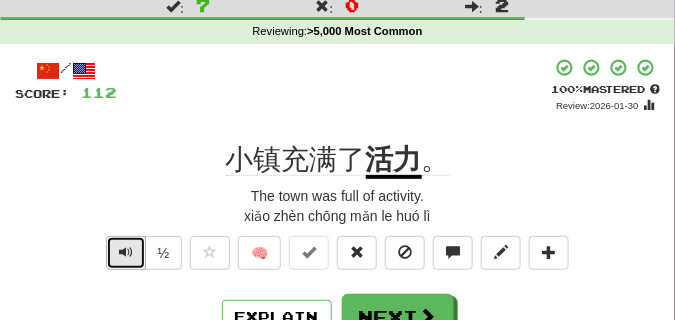 click at bounding box center (126, 252) 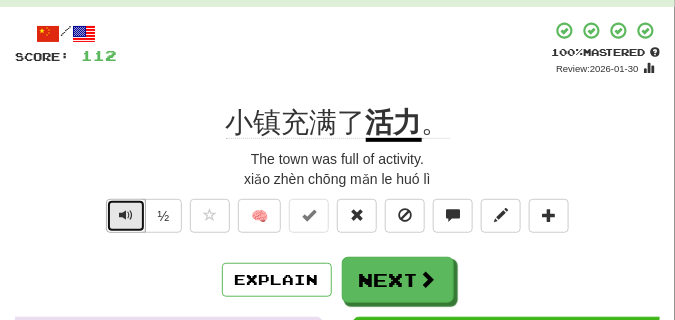 scroll, scrollTop: 150, scrollLeft: 0, axis: vertical 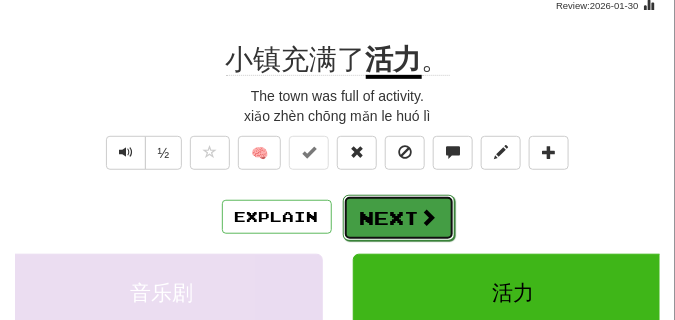 click on "Next" at bounding box center (399, 218) 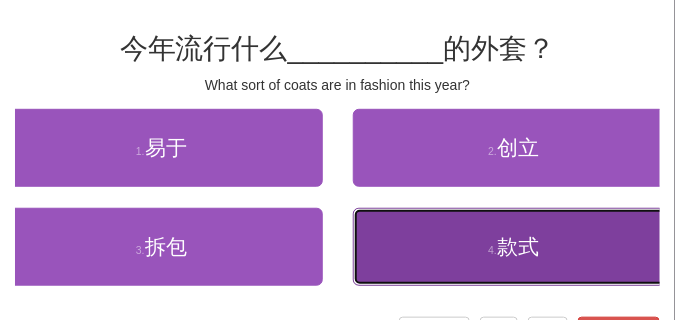 click on "4 .  款式" at bounding box center [514, 247] 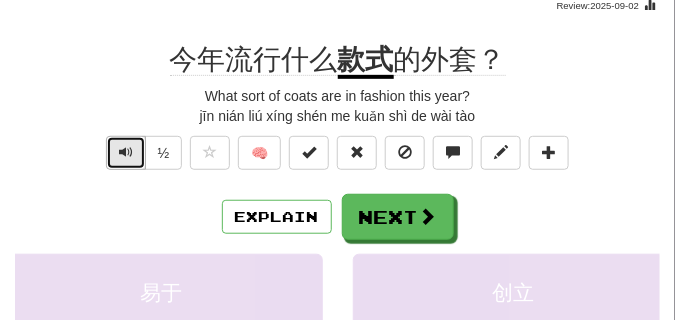 click at bounding box center [126, 153] 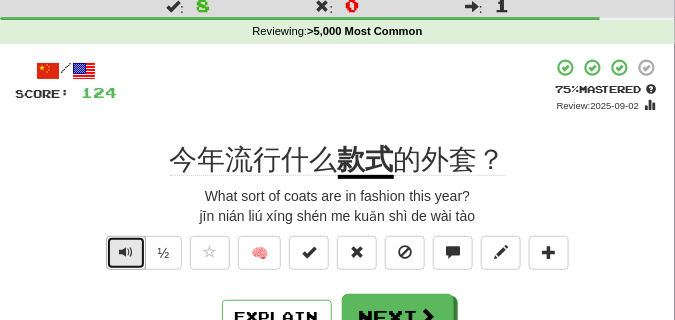 scroll, scrollTop: 100, scrollLeft: 0, axis: vertical 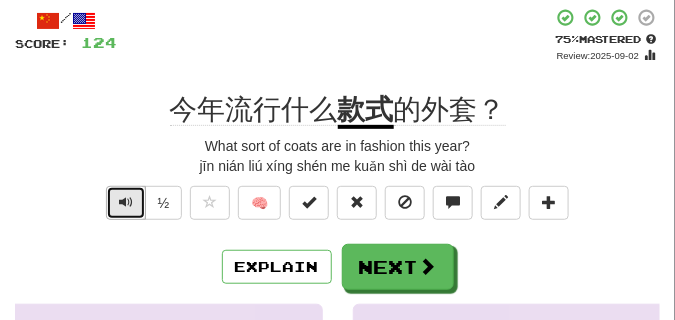 click at bounding box center [126, 203] 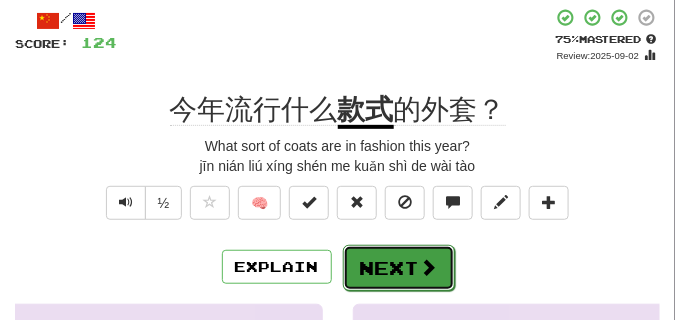 click on "Next" at bounding box center (399, 268) 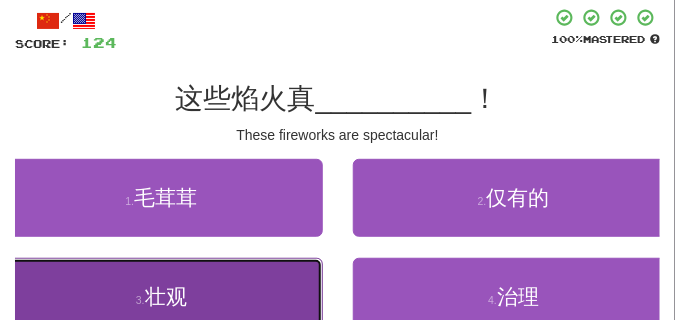 click on "3 .  壮观" at bounding box center (161, 297) 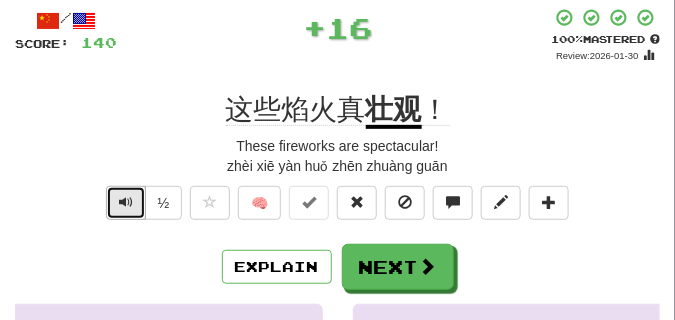 click at bounding box center (126, 203) 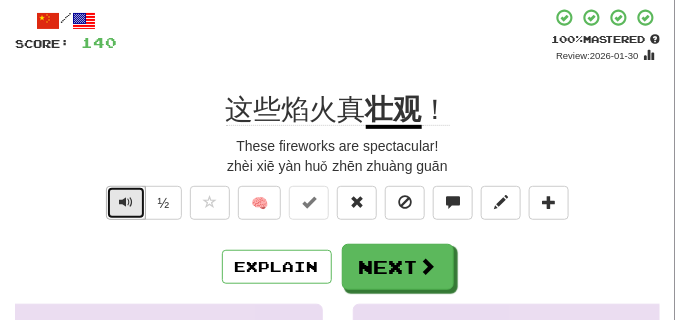 click at bounding box center (126, 202) 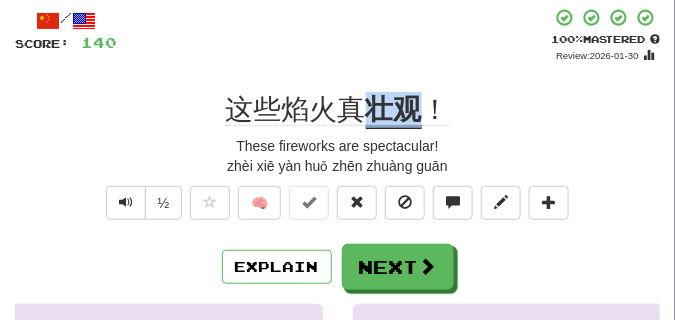 drag, startPoint x: 365, startPoint y: 110, endPoint x: 410, endPoint y: 114, distance: 45.17743 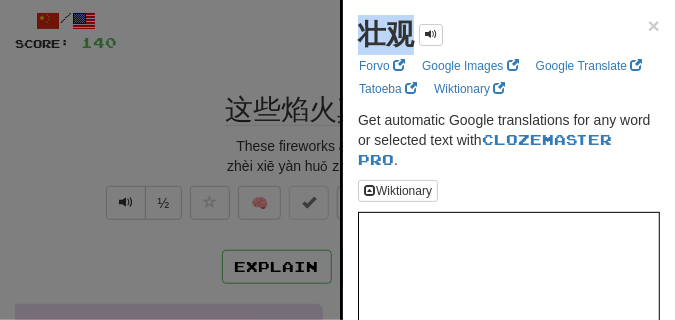 drag, startPoint x: 359, startPoint y: 40, endPoint x: 407, endPoint y: 40, distance: 48 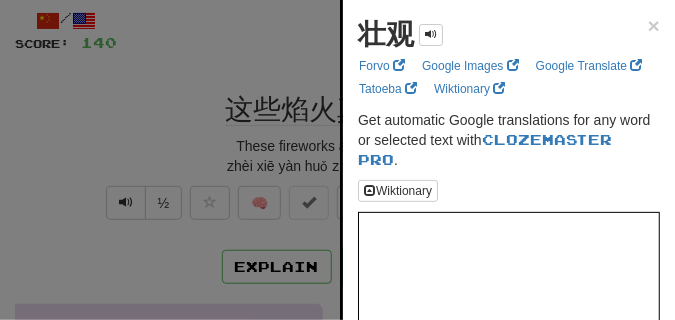 click at bounding box center [337, 160] 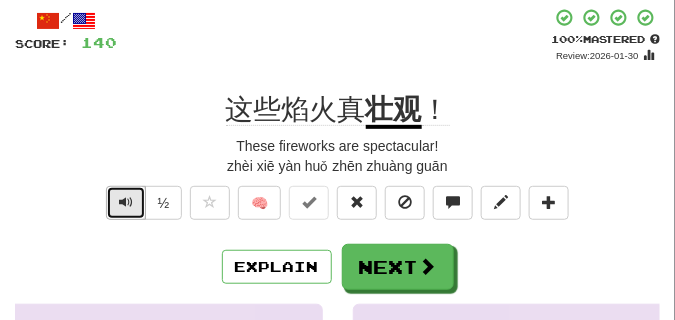 click at bounding box center [126, 203] 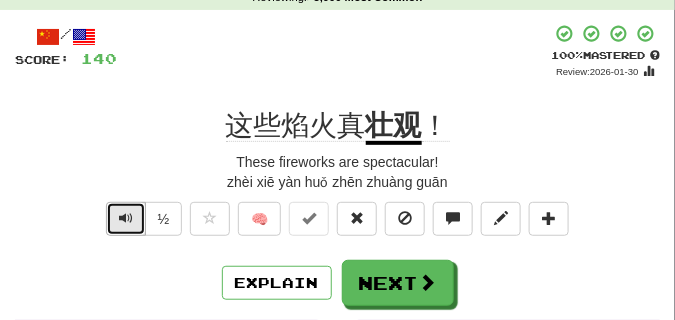 scroll, scrollTop: 100, scrollLeft: 0, axis: vertical 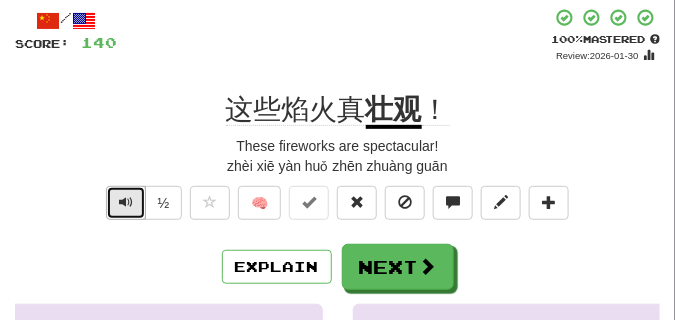 click at bounding box center [126, 202] 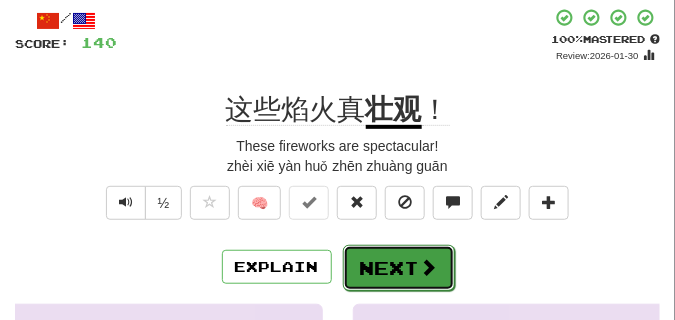 click on "Next" at bounding box center (399, 268) 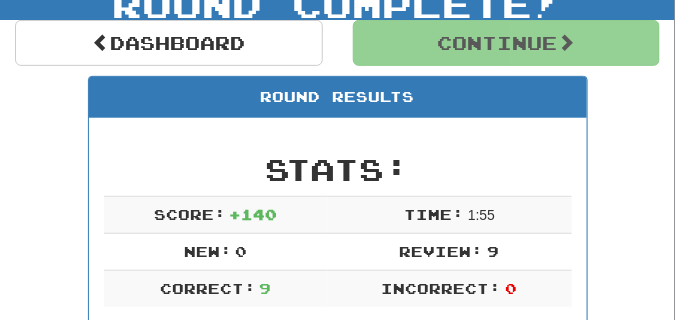 scroll, scrollTop: 188, scrollLeft: 0, axis: vertical 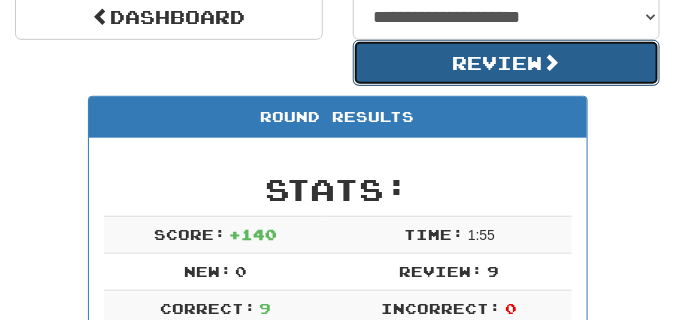 click on "Review" at bounding box center [507, 63] 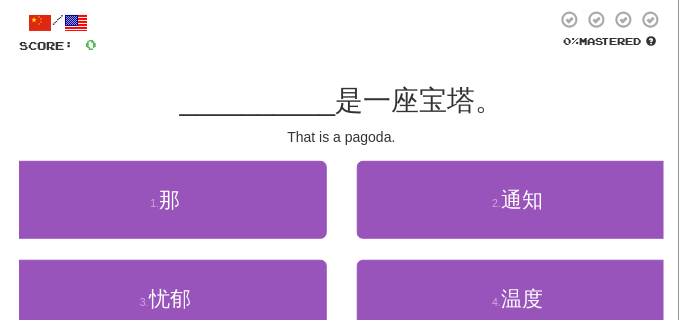 scroll, scrollTop: 100, scrollLeft: 0, axis: vertical 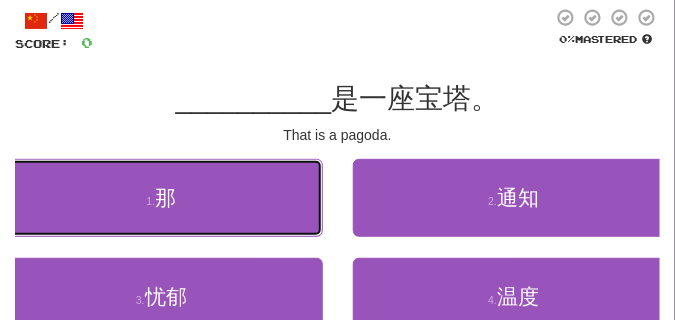 click on "1 .  那" at bounding box center [161, 198] 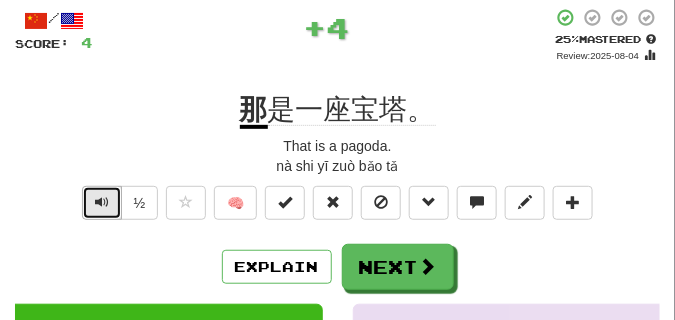 click at bounding box center [102, 202] 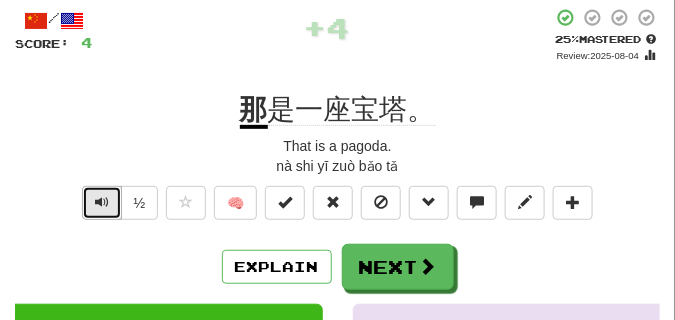 click at bounding box center (102, 202) 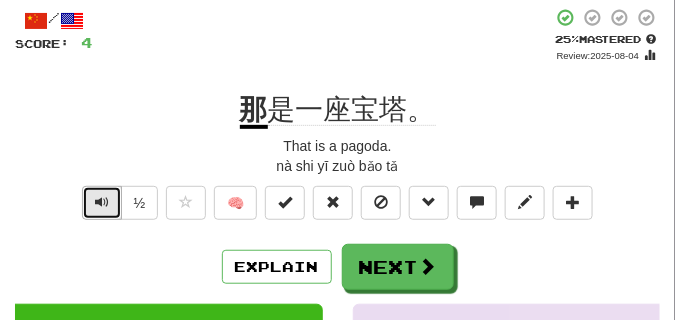 click at bounding box center (102, 202) 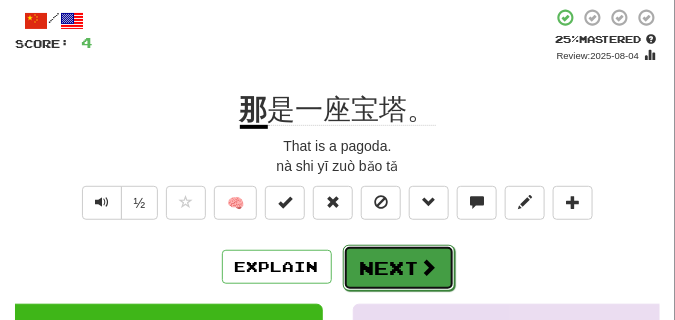 click on "Next" at bounding box center (399, 268) 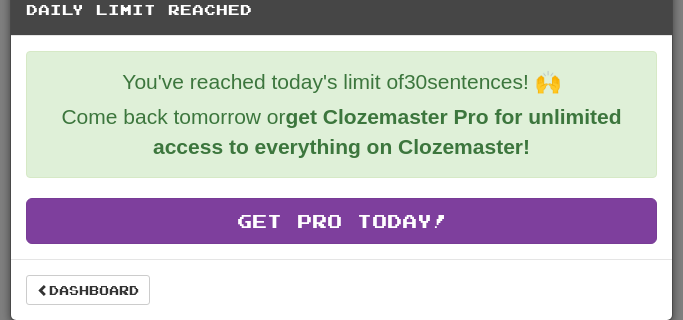 scroll, scrollTop: 36, scrollLeft: 0, axis: vertical 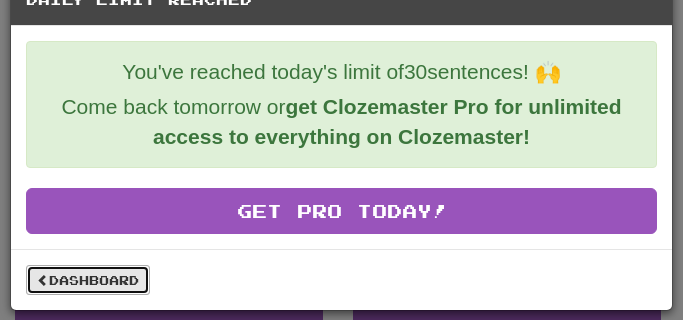 click on "Dashboard" at bounding box center [88, 280] 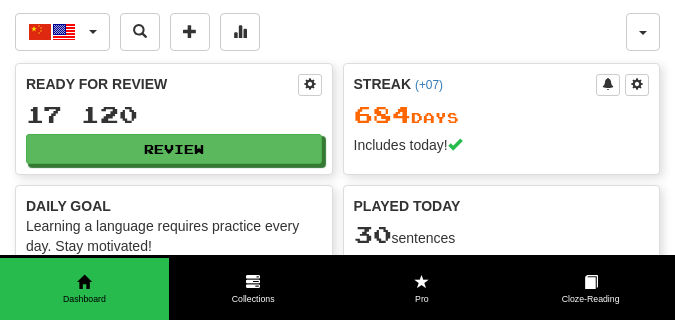 scroll, scrollTop: 0, scrollLeft: 0, axis: both 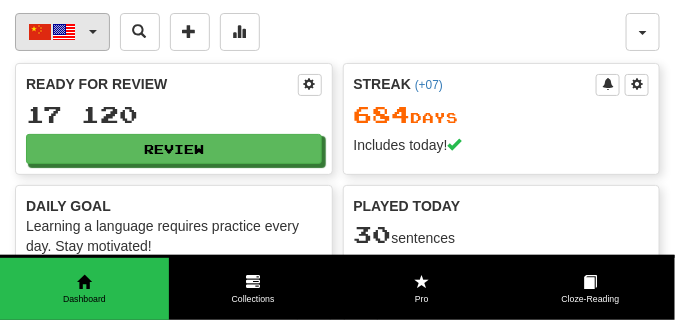 click at bounding box center (93, 32) 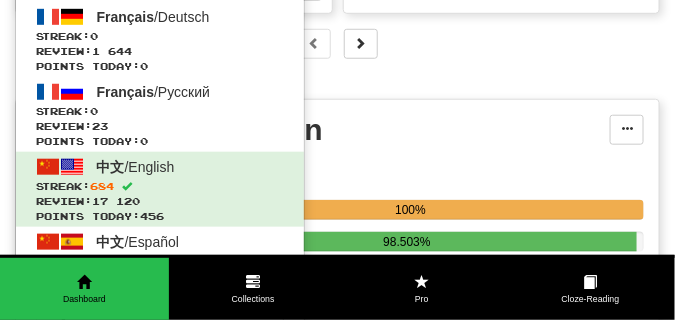 scroll, scrollTop: 300, scrollLeft: 0, axis: vertical 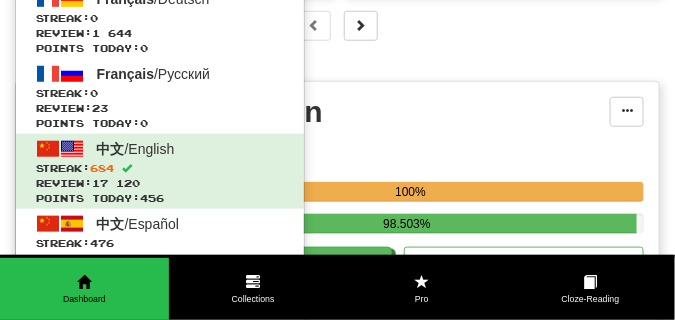 click at bounding box center (337, 26) 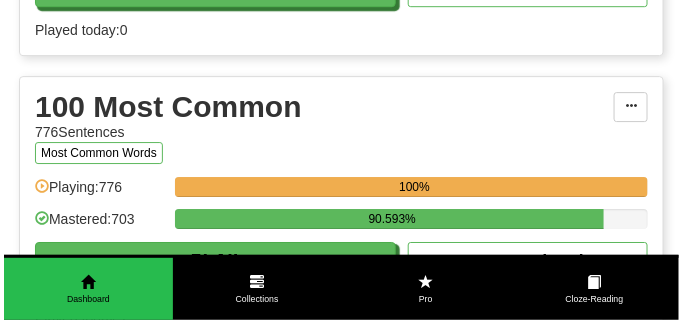 scroll, scrollTop: 1200, scrollLeft: 0, axis: vertical 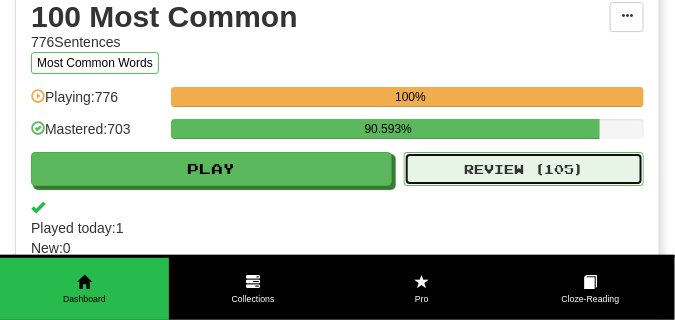 click on "Review ( 105 )" at bounding box center [524, 169] 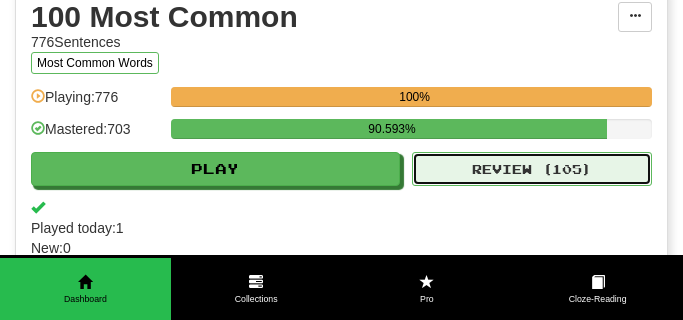 select on "**" 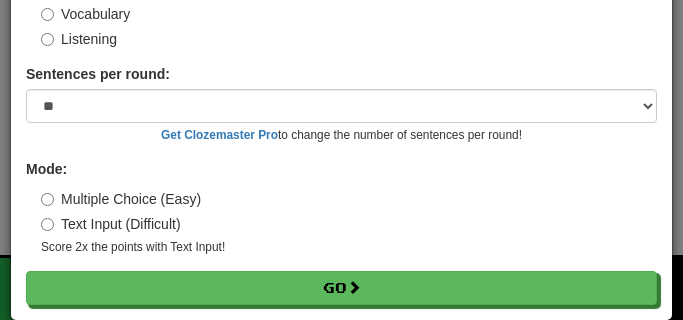 scroll, scrollTop: 161, scrollLeft: 0, axis: vertical 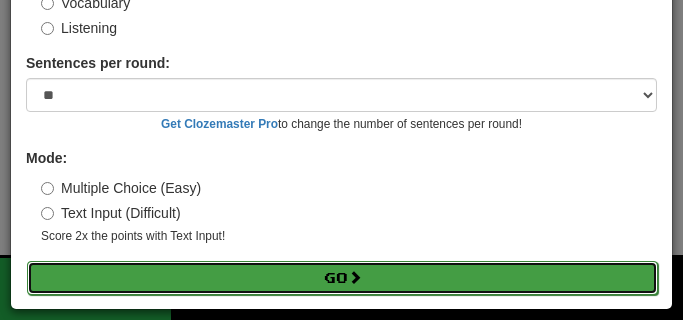 click on "Go" at bounding box center [342, 278] 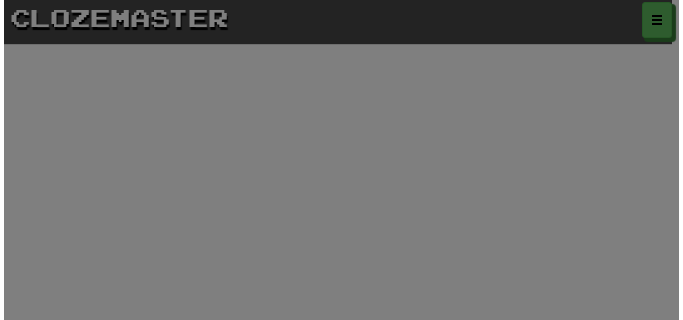 scroll, scrollTop: 0, scrollLeft: 0, axis: both 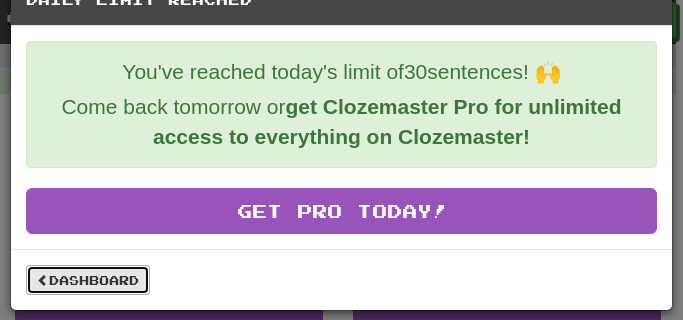click on "Dashboard" at bounding box center (88, 280) 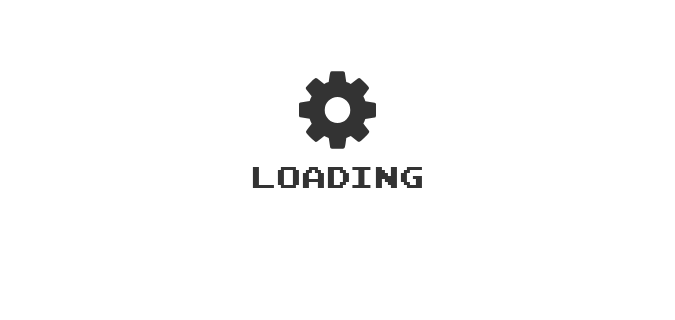 scroll, scrollTop: 0, scrollLeft: 0, axis: both 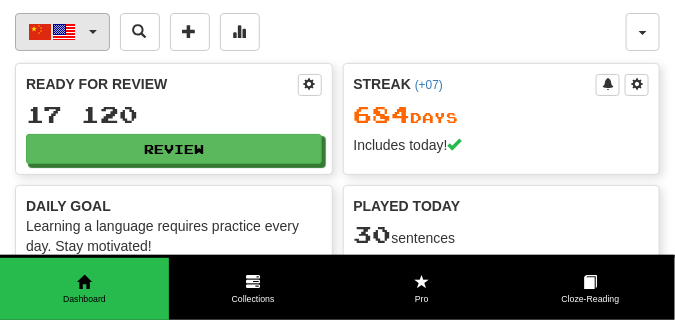 click on "中文  /  English" at bounding box center (62, 32) 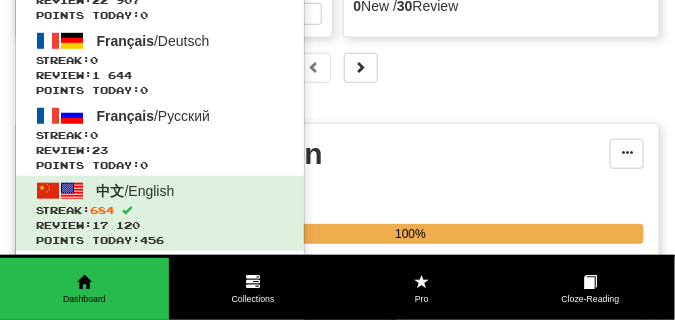 scroll, scrollTop: 400, scrollLeft: 0, axis: vertical 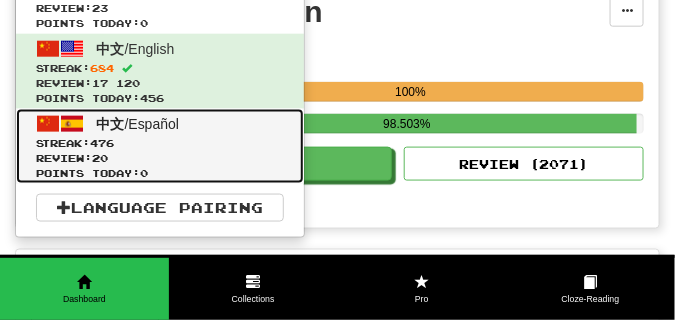 click on "Streak:  476" at bounding box center [160, 143] 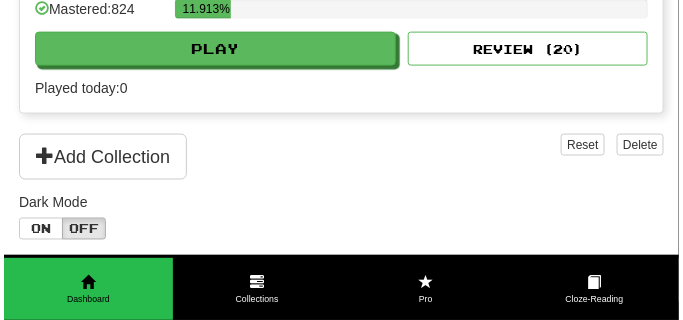 scroll, scrollTop: 400, scrollLeft: 0, axis: vertical 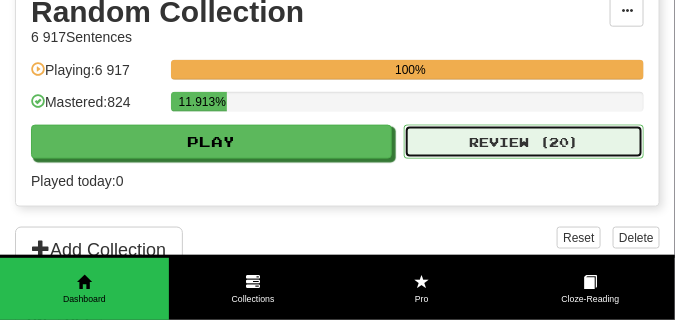 click on "Review ( 20 )" 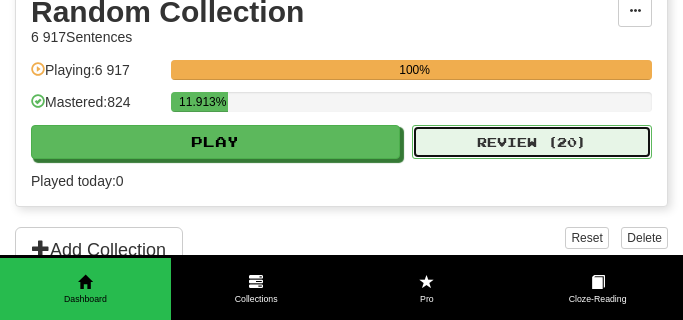 select on "**" 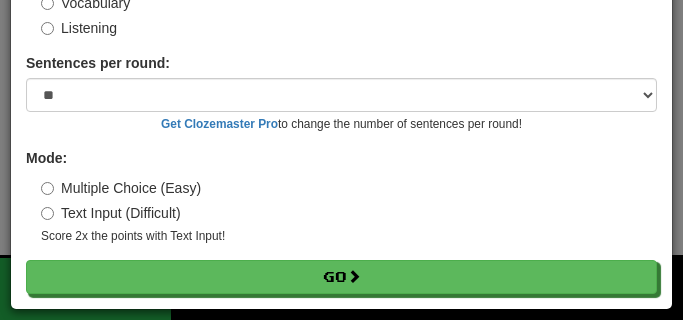 scroll, scrollTop: 161, scrollLeft: 0, axis: vertical 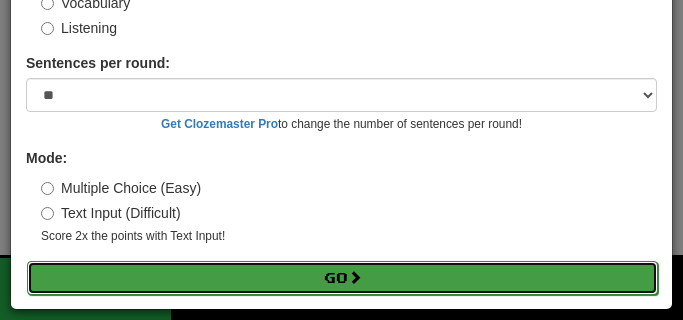 click on "Go" at bounding box center (342, 278) 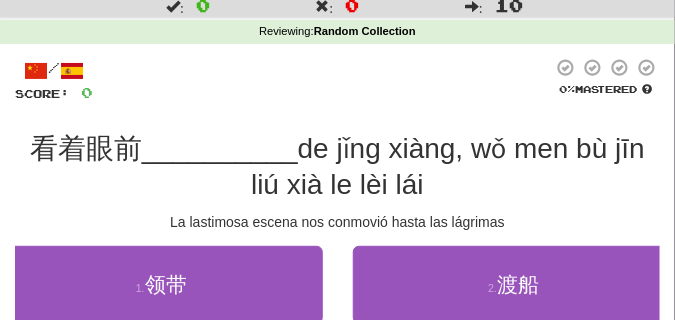 scroll, scrollTop: 150, scrollLeft: 0, axis: vertical 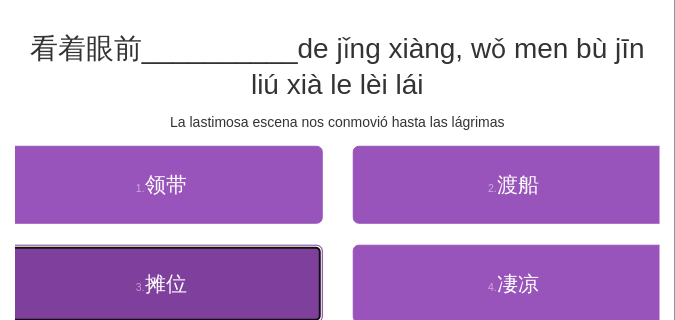 click on "3 .  摊位" at bounding box center (161, 284) 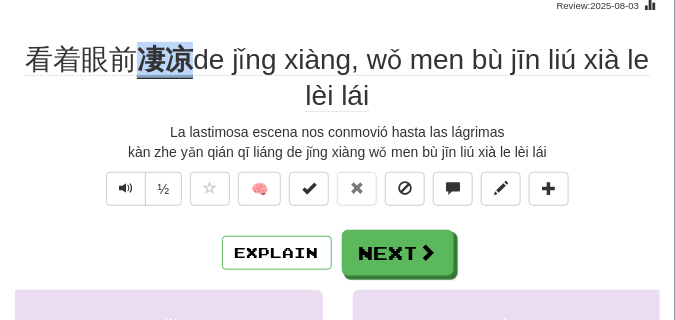 drag, startPoint x: 173, startPoint y: 61, endPoint x: 221, endPoint y: 73, distance: 49.47727 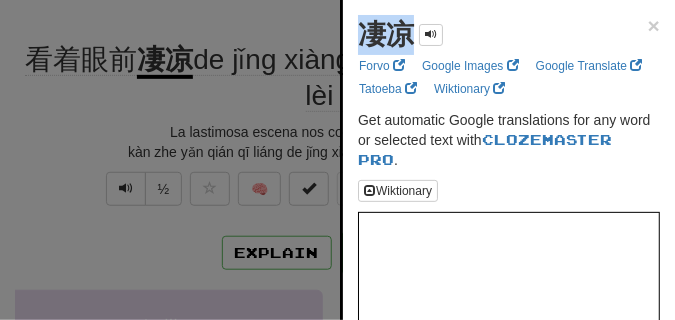 drag, startPoint x: 359, startPoint y: 34, endPoint x: 412, endPoint y: 50, distance: 55.362442 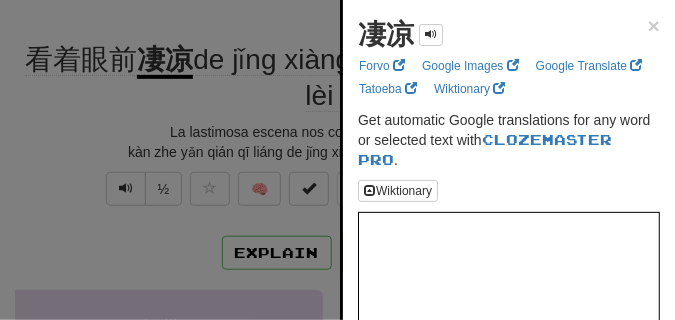 click at bounding box center (337, 160) 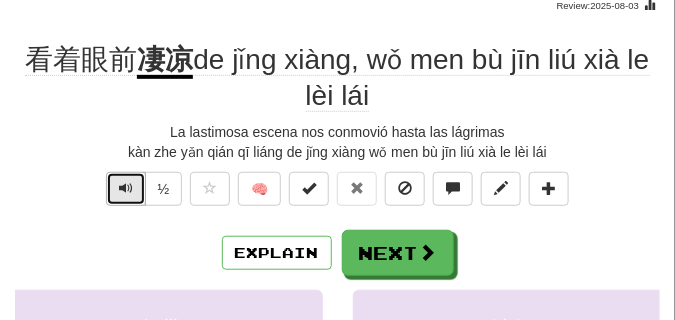 click at bounding box center [126, 188] 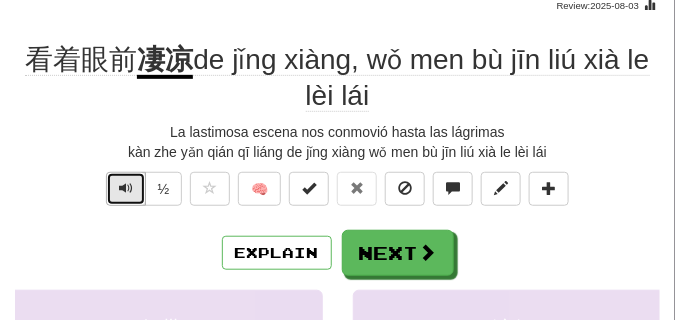 click at bounding box center (126, 188) 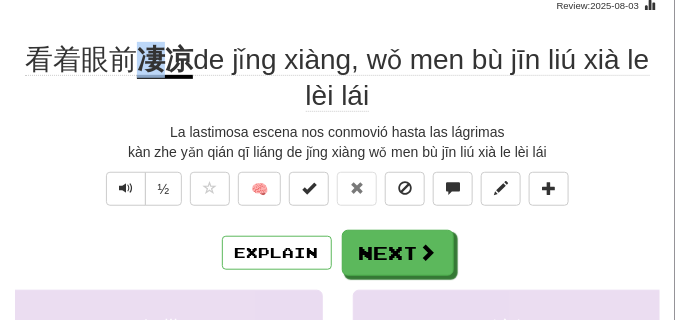 drag, startPoint x: 171, startPoint y: 63, endPoint x: 195, endPoint y: 65, distance: 24.083189 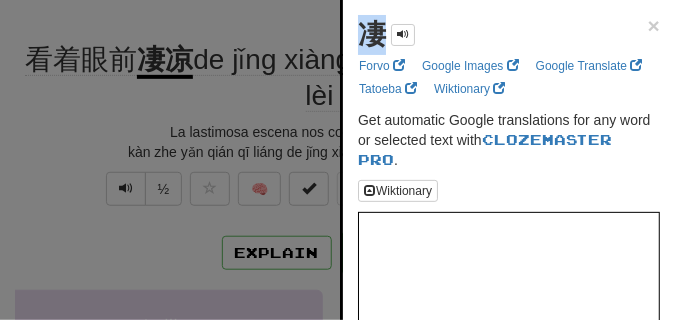 drag, startPoint x: 195, startPoint y: 65, endPoint x: 383, endPoint y: 44, distance: 189.16924 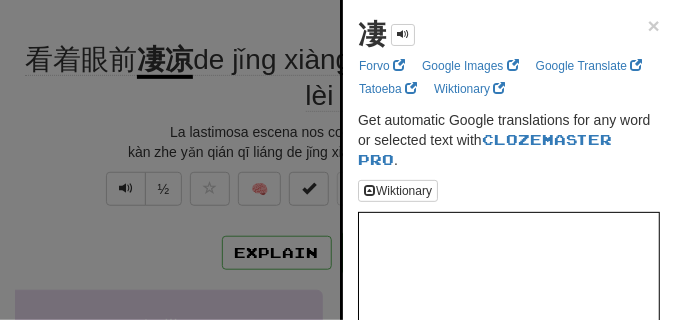 click at bounding box center (337, 160) 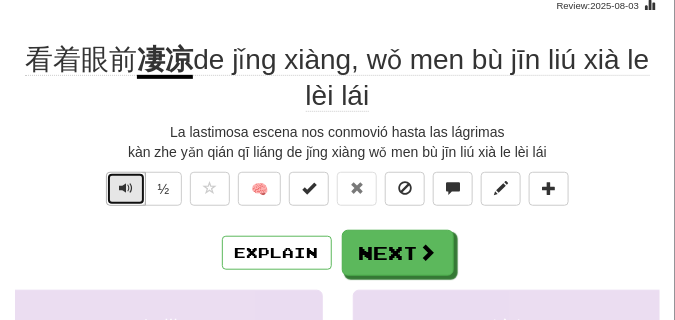 click at bounding box center [126, 188] 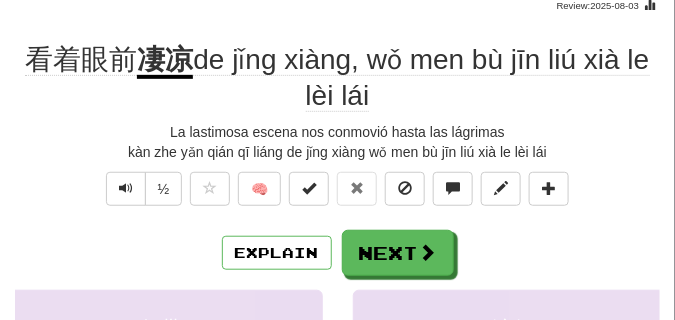 click on "/  Score:   0 0 %  Mastered Review:  2025-08-03 看着眼前 凄凉 的景象，我们不禁流下了泪来。 La lastimosa escena nos conmovió hasta las lágrimas. kàn zhe yǎn qián qī liáng de jǐng xiàng wǒ men bù jīn liú xià le lèi lái ½ 🧠 Explain Next 领带 渡船 摊位 凄凉 Learn more: 领带 渡船 摊位 凄凉  Help!  Report Sentence Source" at bounding box center [337, 283] 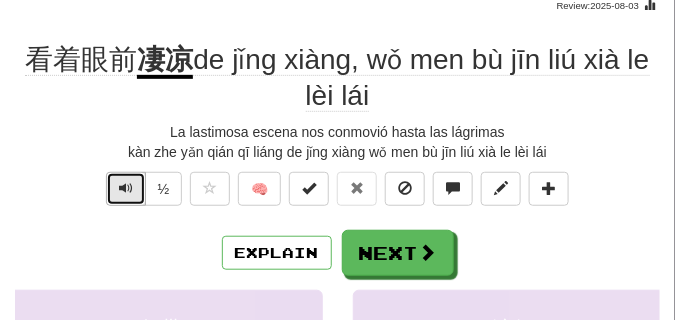 click at bounding box center (126, 189) 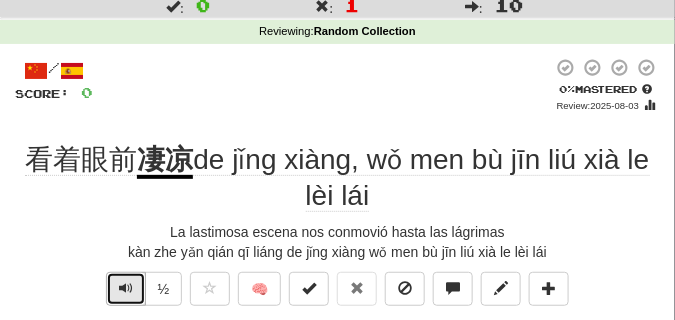 scroll, scrollTop: 100, scrollLeft: 0, axis: vertical 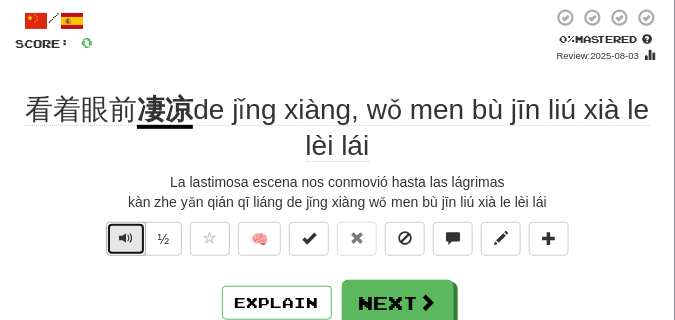click at bounding box center (126, 238) 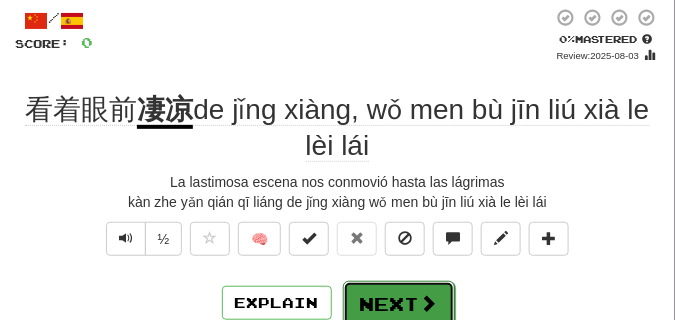 click on "Next" at bounding box center [399, 304] 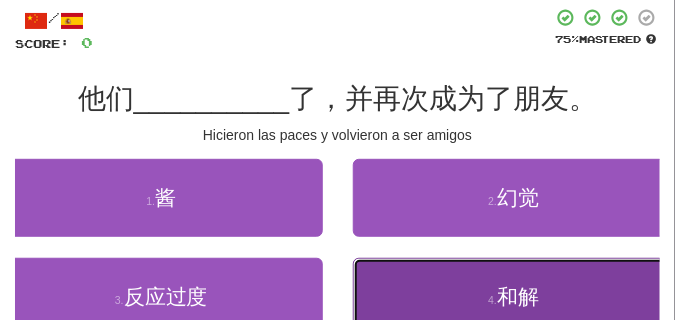 click on "4 .  和解" at bounding box center (514, 297) 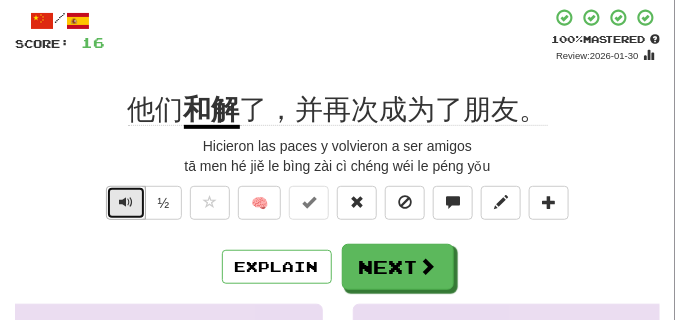click at bounding box center (126, 202) 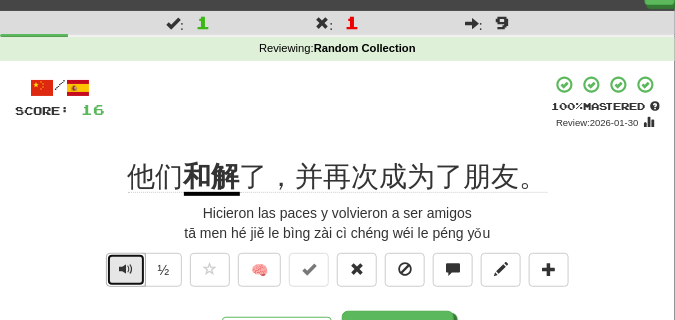scroll, scrollTop: 50, scrollLeft: 0, axis: vertical 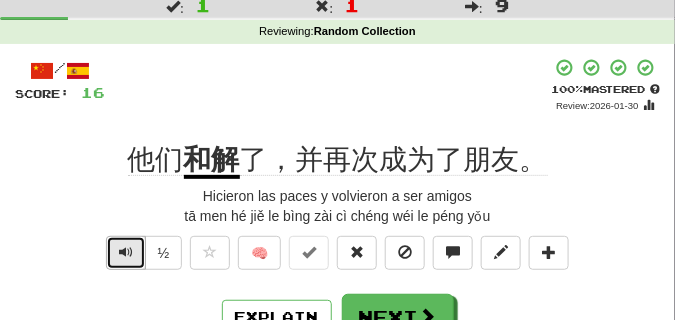 click at bounding box center [126, 252] 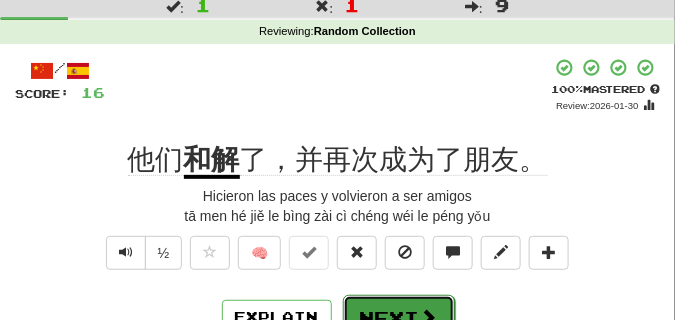 click on "Next" at bounding box center [399, 318] 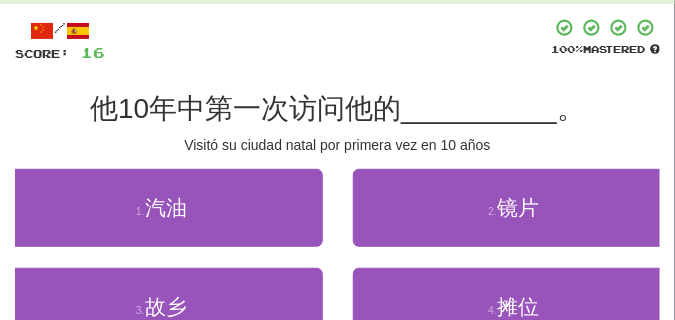 scroll, scrollTop: 150, scrollLeft: 0, axis: vertical 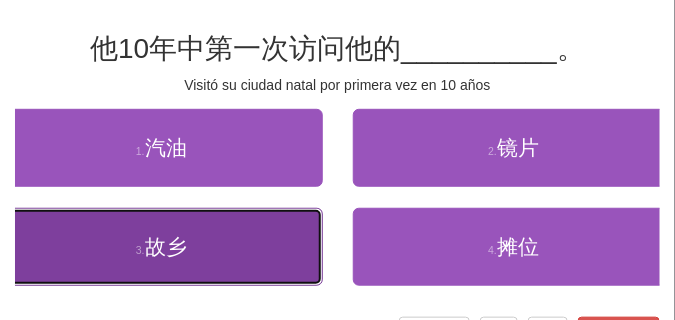 click on "3 .  故乡" at bounding box center [161, 247] 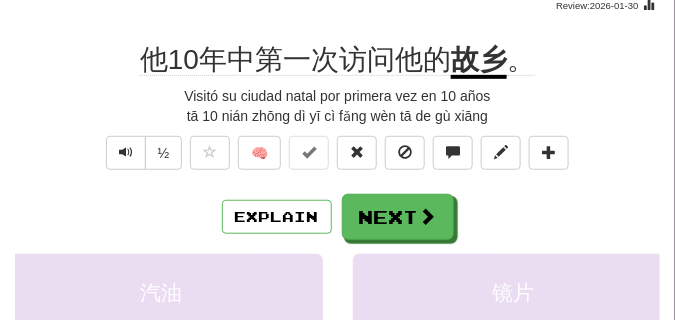 scroll, scrollTop: 100, scrollLeft: 0, axis: vertical 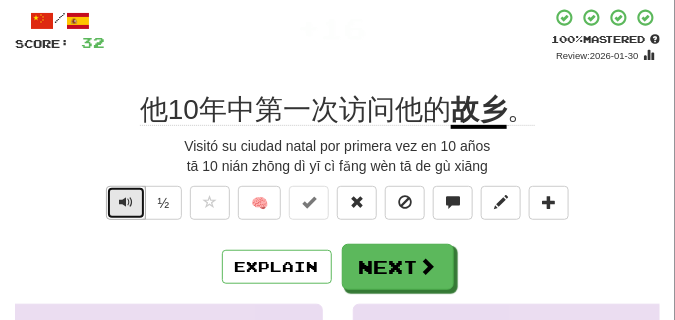 click at bounding box center (126, 203) 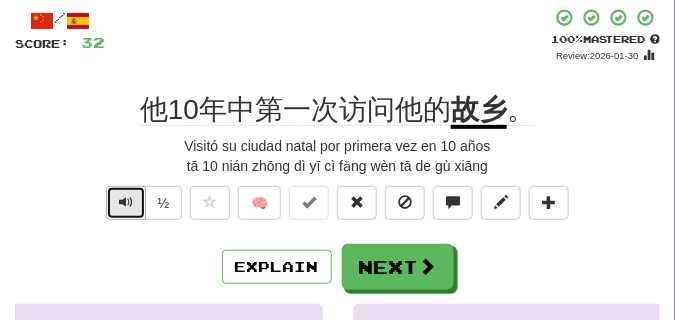 click at bounding box center [126, 203] 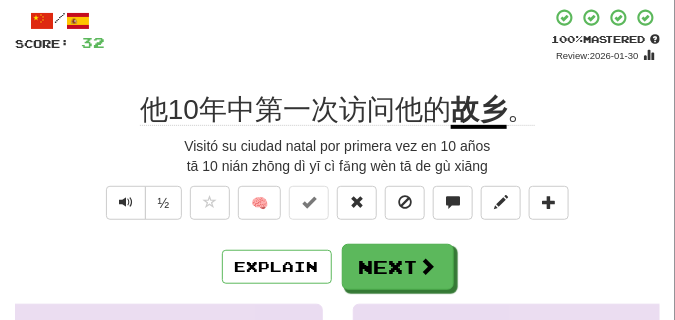 click on "+ 16" at bounding box center (328, 35) 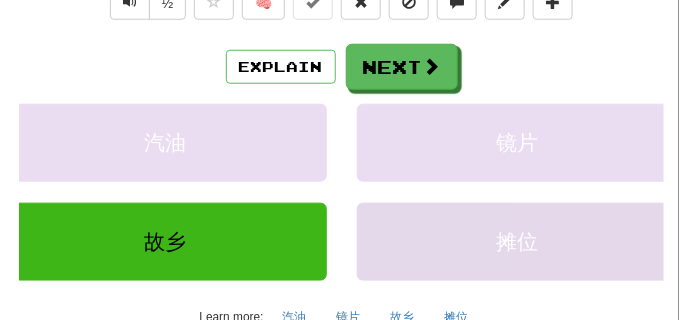 scroll, scrollTop: 450, scrollLeft: 0, axis: vertical 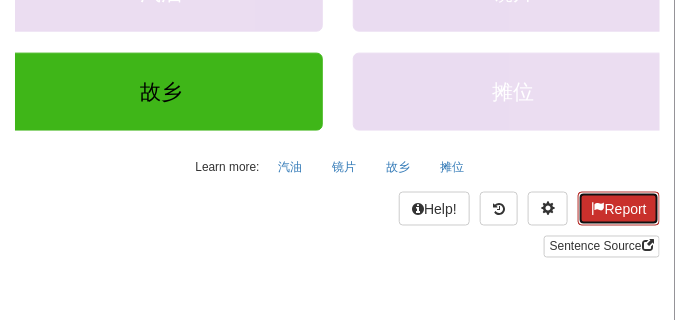 click on "Report" at bounding box center [619, 209] 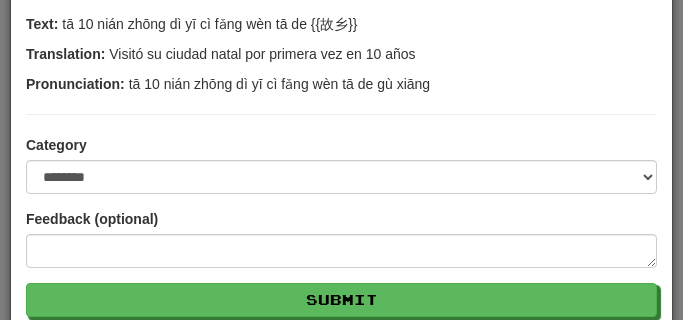 scroll, scrollTop: 344, scrollLeft: 0, axis: vertical 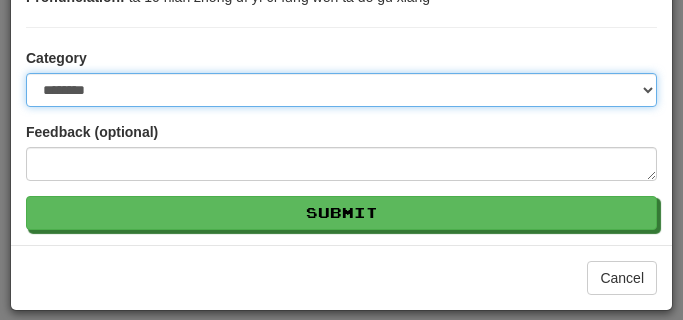click on "**********" at bounding box center [341, 90] 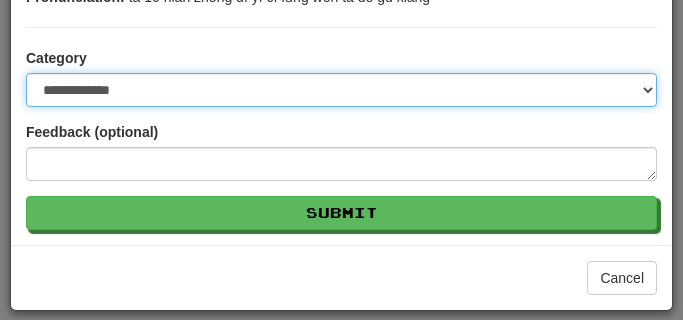 click on "**********" at bounding box center [341, 90] 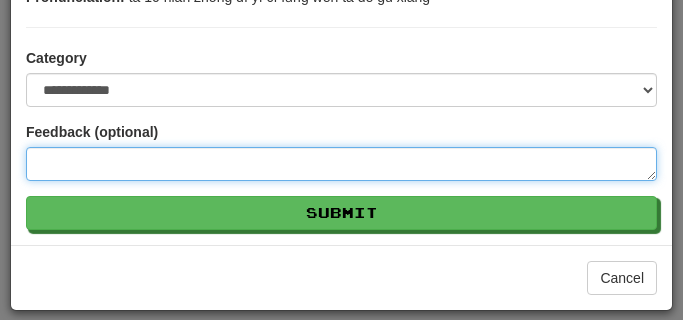 paste on "********" 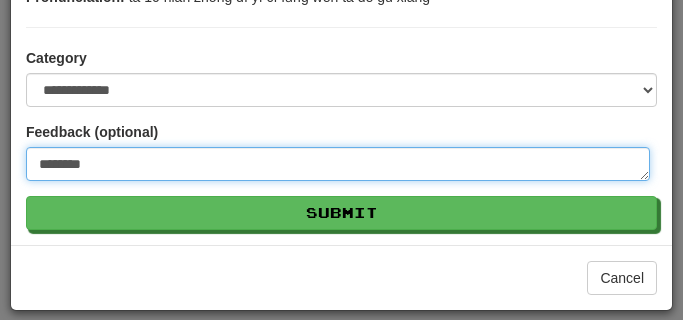 click on "********" at bounding box center [338, 164] 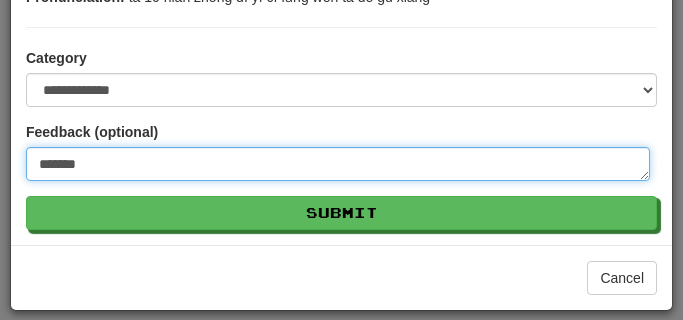 type on "******" 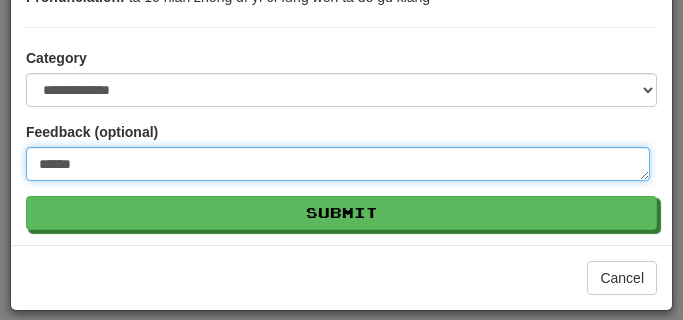 type on "*****" 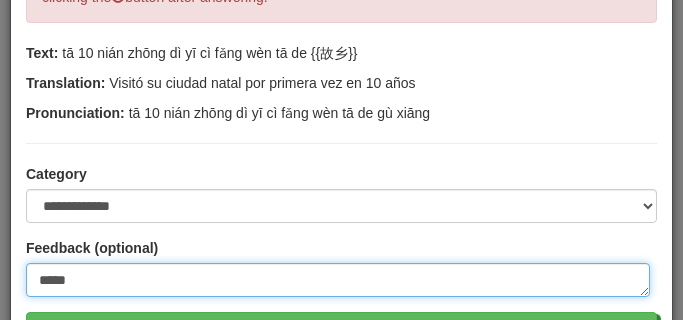 scroll, scrollTop: 244, scrollLeft: 0, axis: vertical 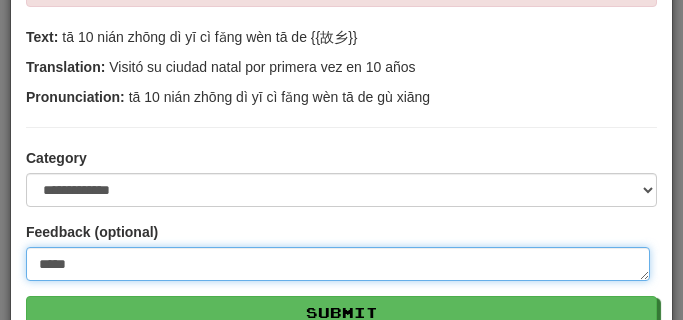 click on "*****" at bounding box center (338, 264) 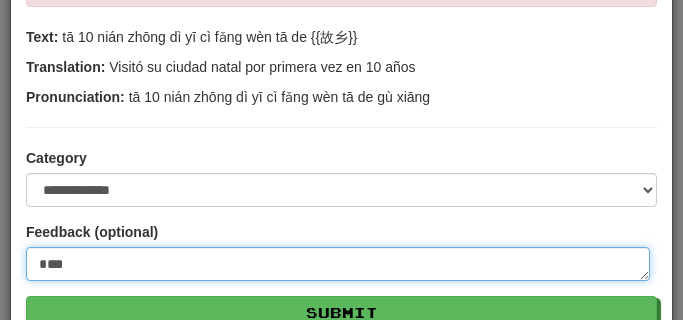 type on "*****" 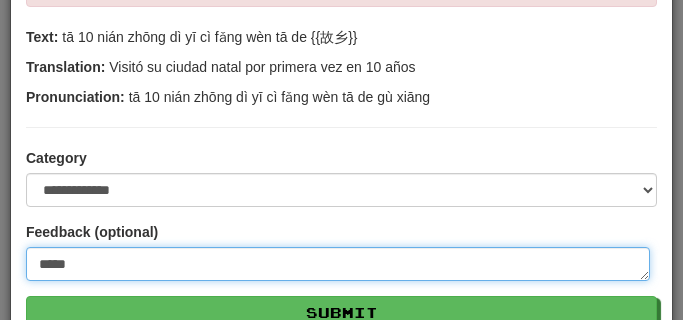 type on "***" 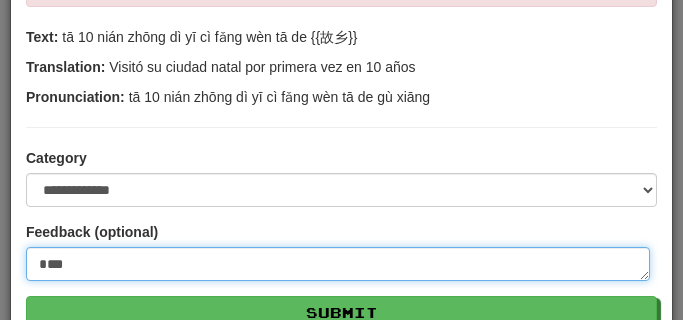 type on "*****" 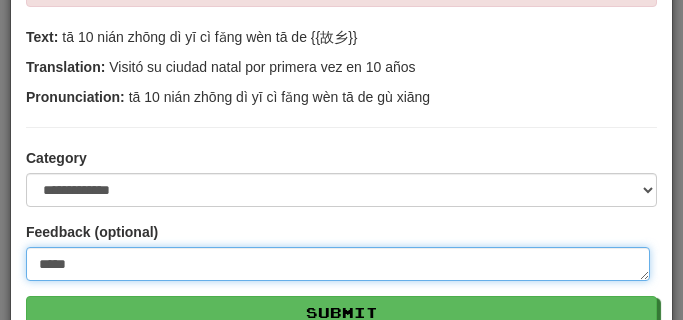 type on "******" 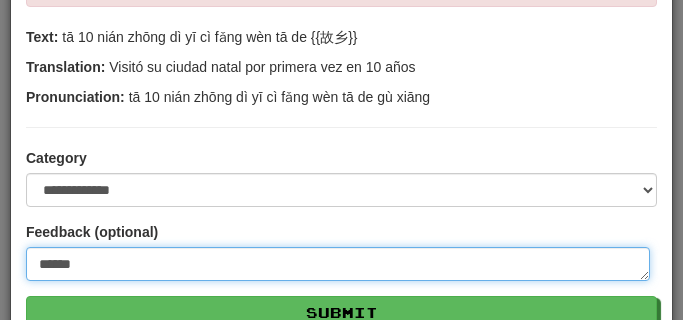 type on "*****" 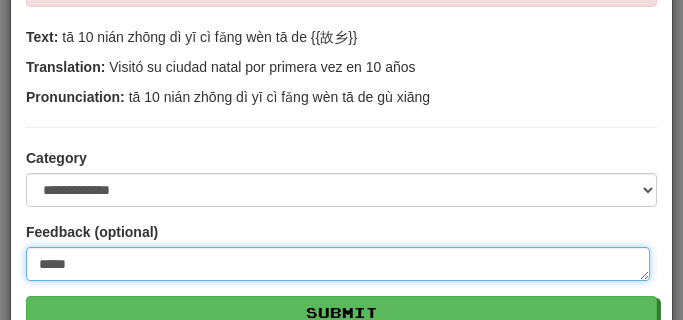 type on "******" 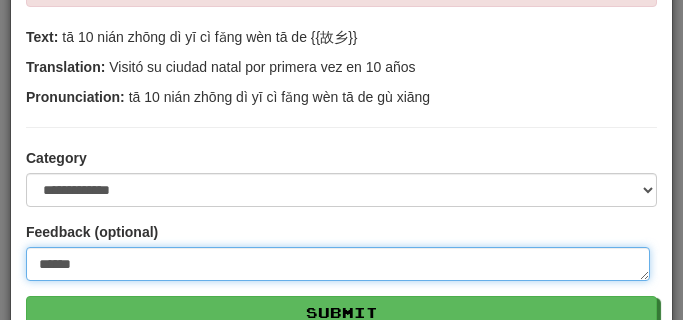 type on "*******" 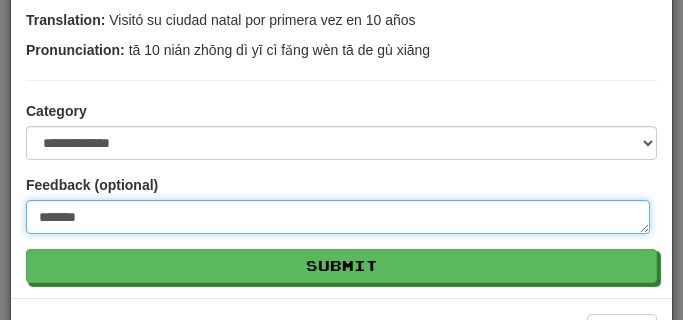 scroll, scrollTop: 344, scrollLeft: 0, axis: vertical 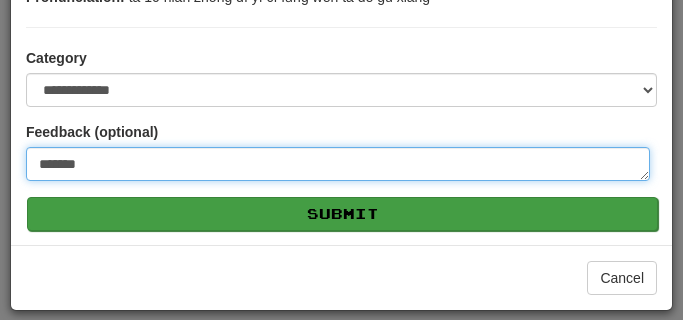 type on "*******" 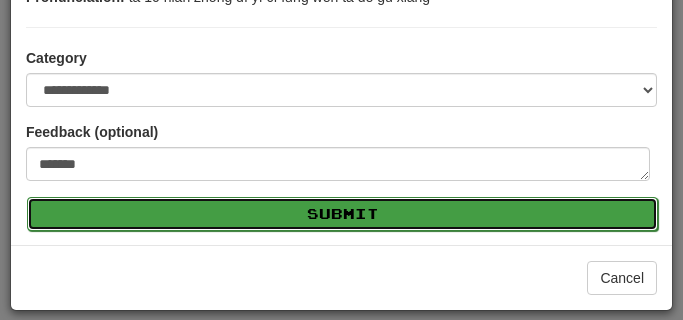 click on "Submit" at bounding box center [342, 214] 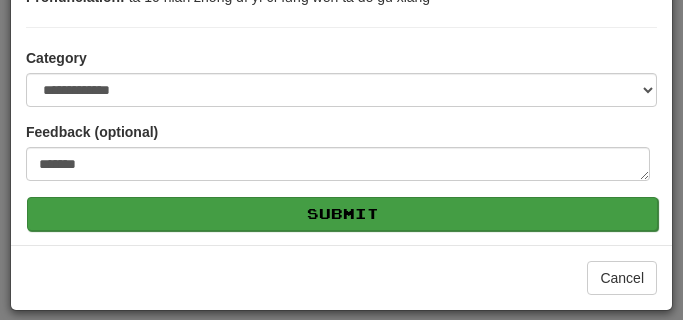 type on "*" 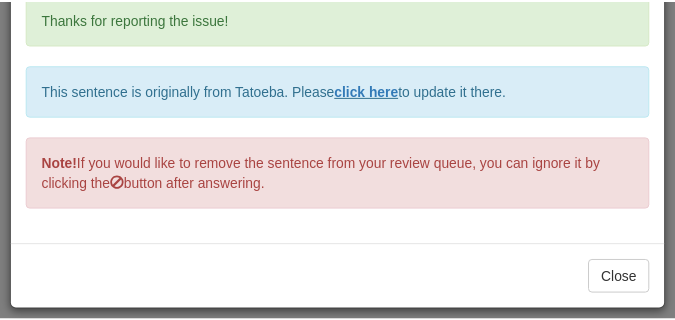 scroll, scrollTop: 83, scrollLeft: 0, axis: vertical 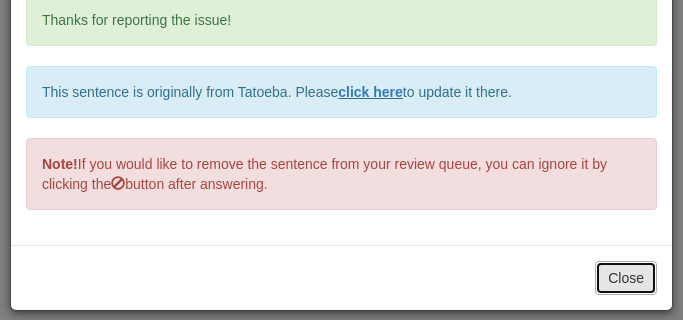click on "Close" at bounding box center [626, 278] 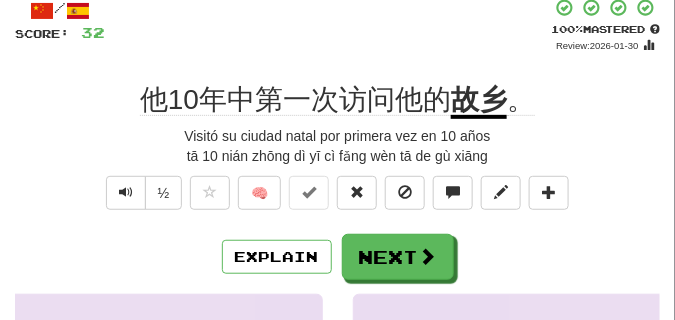 scroll, scrollTop: 100, scrollLeft: 0, axis: vertical 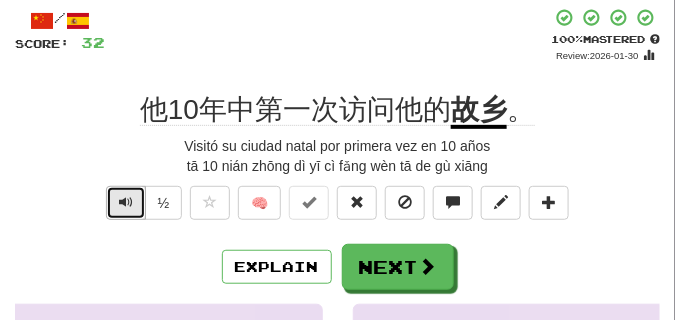 click at bounding box center (126, 202) 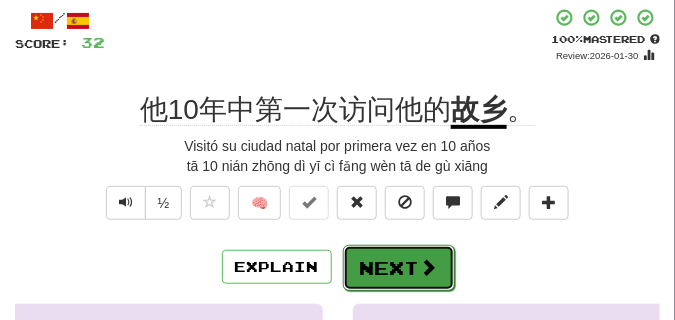 click on "Next" at bounding box center (399, 268) 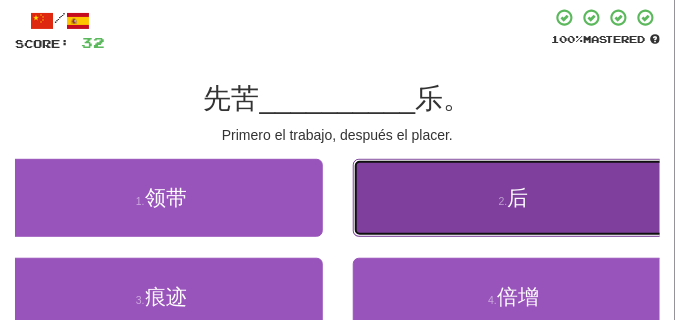 click on "2 .  后" at bounding box center (514, 198) 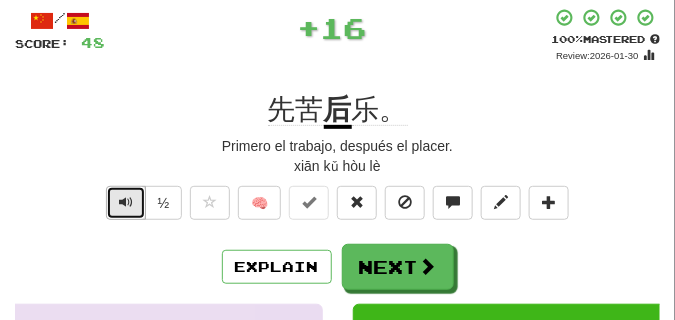 click at bounding box center [126, 202] 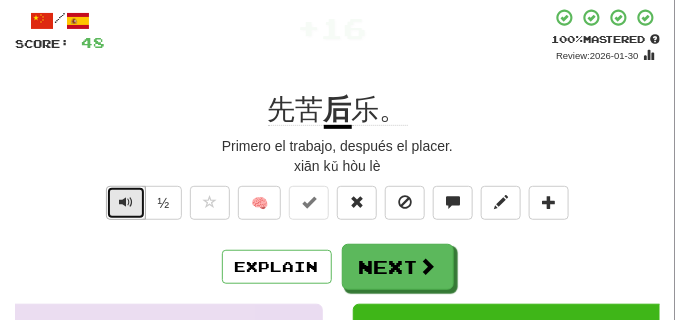 click at bounding box center [126, 202] 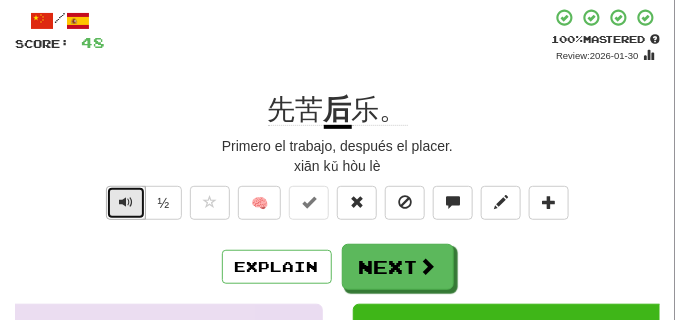 click at bounding box center (126, 202) 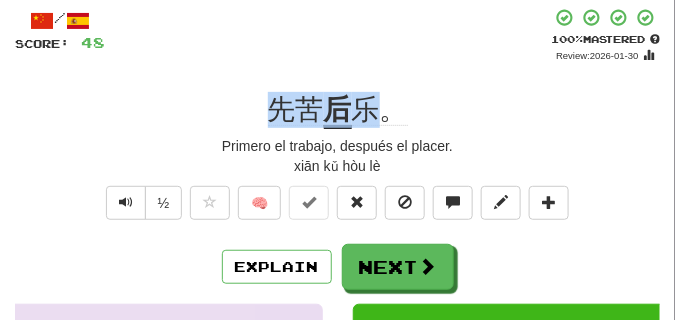 drag, startPoint x: 273, startPoint y: 110, endPoint x: 380, endPoint y: 115, distance: 107.11676 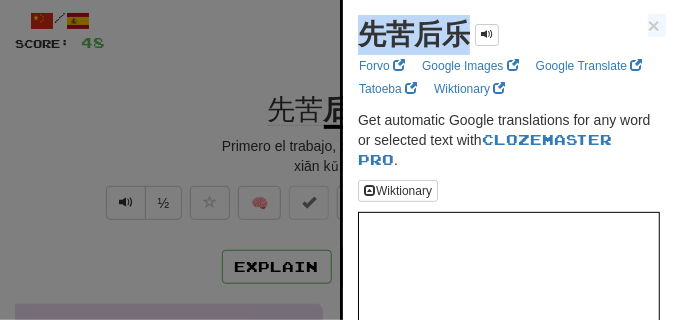 drag, startPoint x: 349, startPoint y: 47, endPoint x: 364, endPoint y: 42, distance: 15.811388 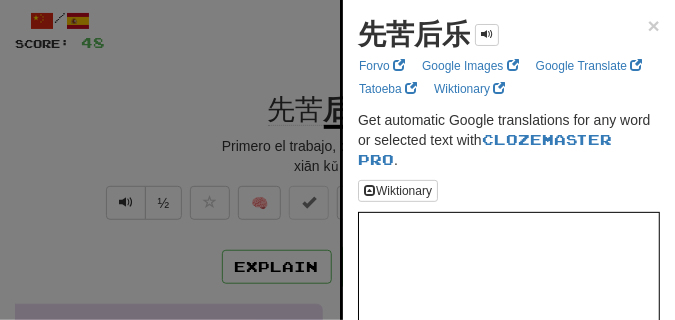click at bounding box center (337, 160) 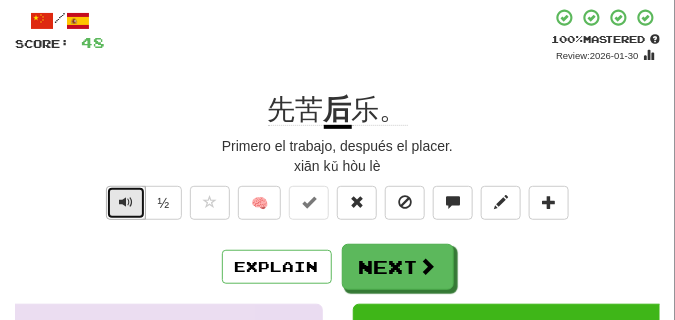click at bounding box center [126, 203] 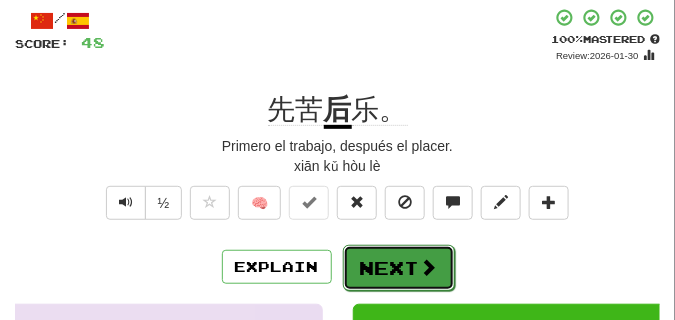 click on "Next" at bounding box center [399, 268] 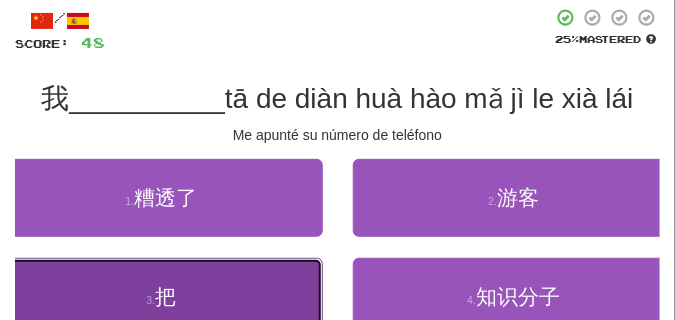 click on "3 .  把" at bounding box center [161, 297] 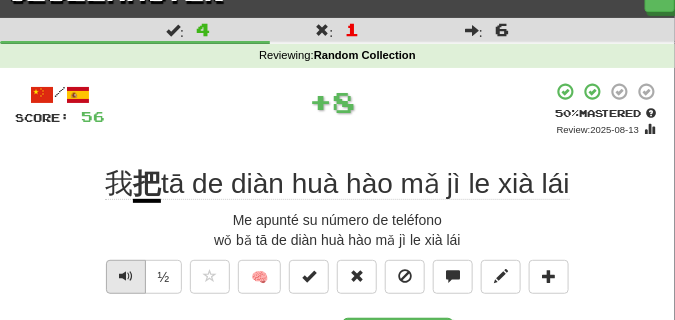 scroll, scrollTop: 50, scrollLeft: 0, axis: vertical 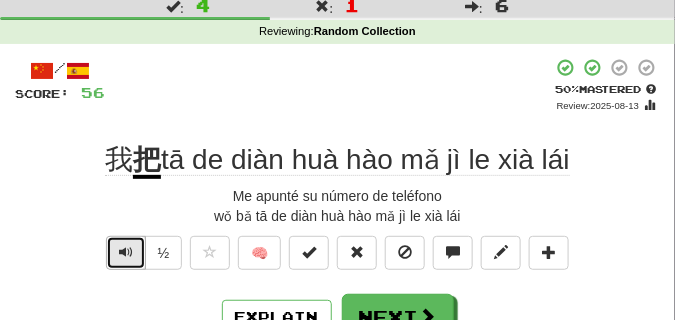 click at bounding box center [126, 253] 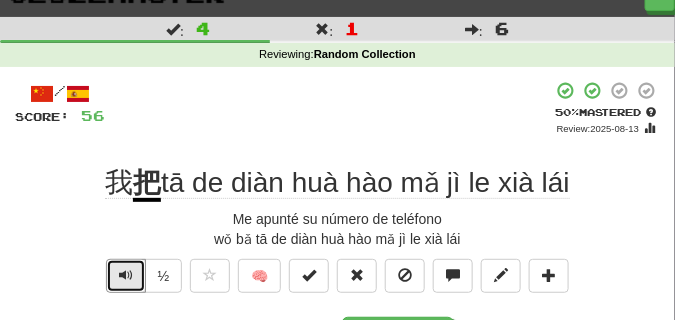 scroll, scrollTop: 50, scrollLeft: 0, axis: vertical 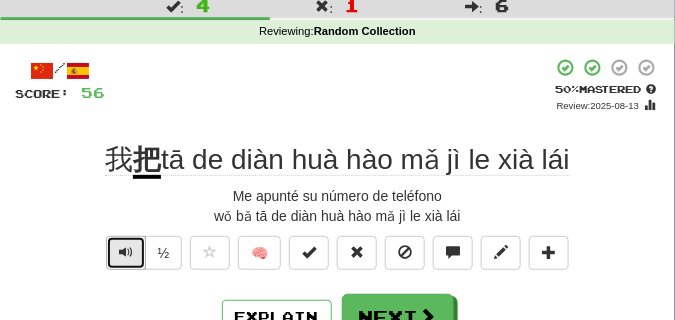click at bounding box center [126, 253] 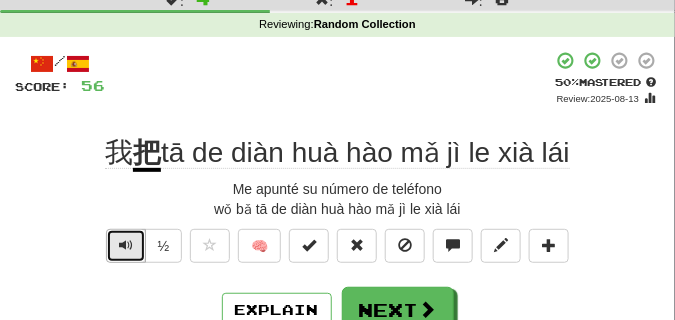 scroll, scrollTop: 50, scrollLeft: 0, axis: vertical 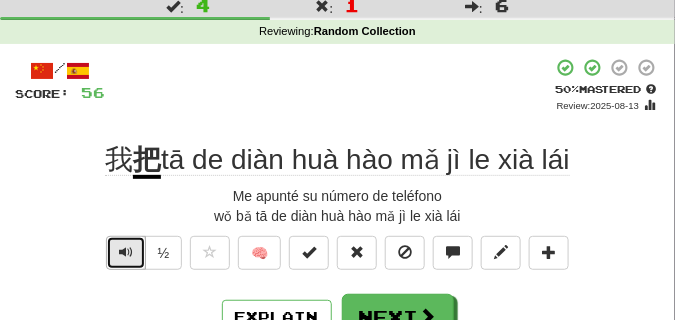 click at bounding box center [126, 253] 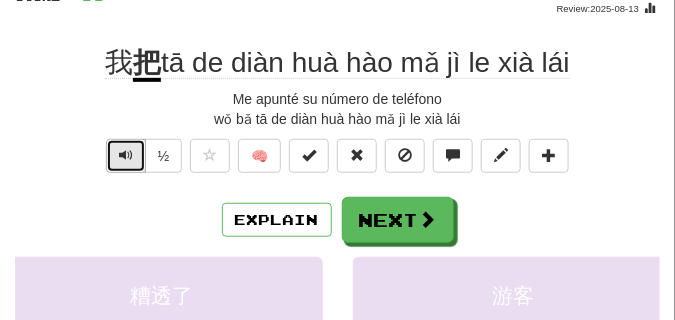 scroll, scrollTop: 150, scrollLeft: 0, axis: vertical 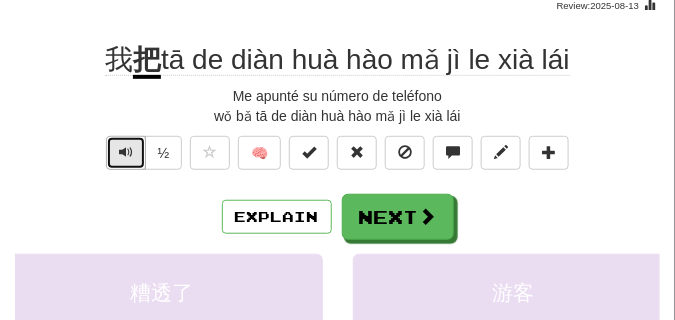 click at bounding box center (126, 152) 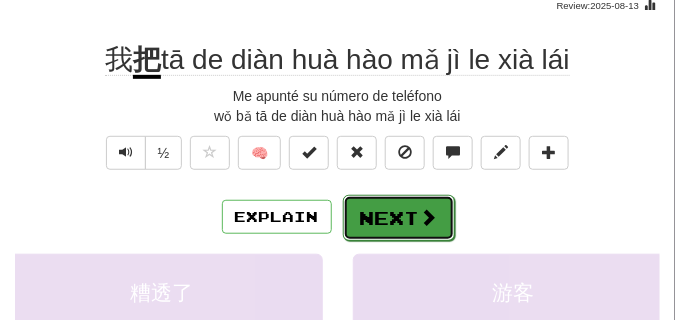 click on "Next" at bounding box center (399, 218) 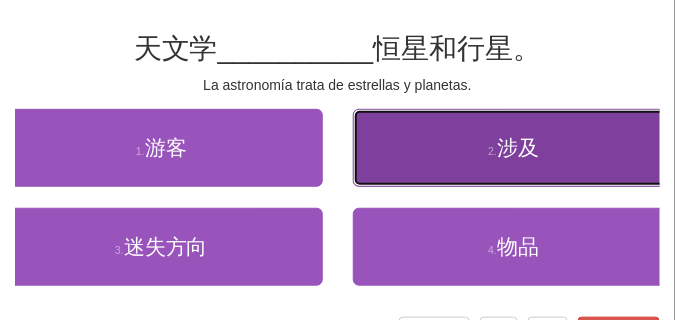 click on "2 .  涉及" at bounding box center [514, 148] 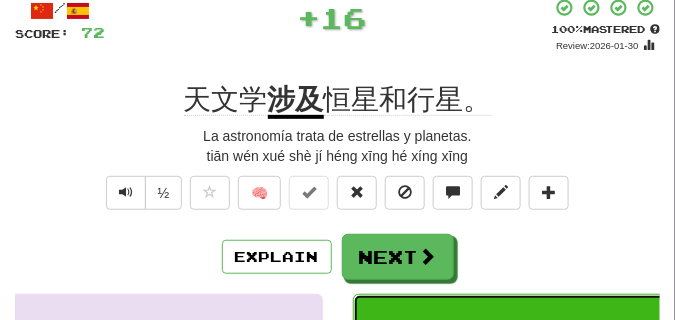 scroll, scrollTop: 50, scrollLeft: 0, axis: vertical 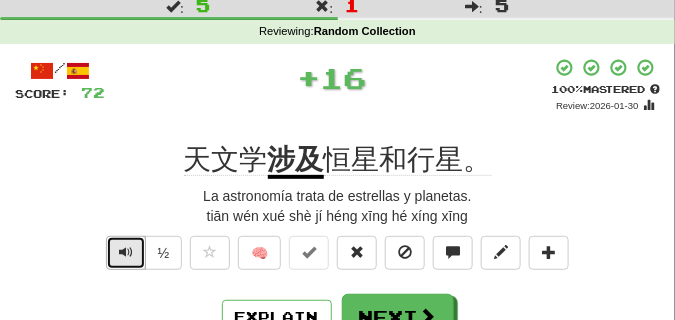 click at bounding box center [126, 252] 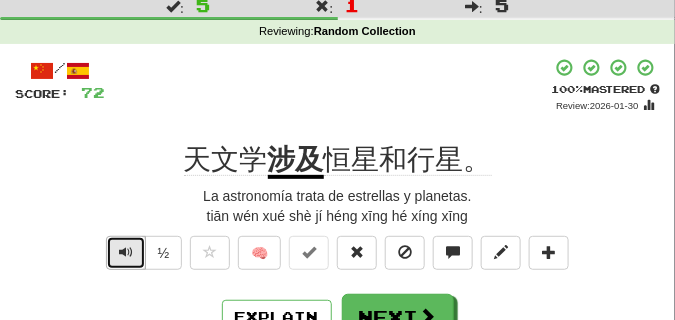 click at bounding box center (126, 252) 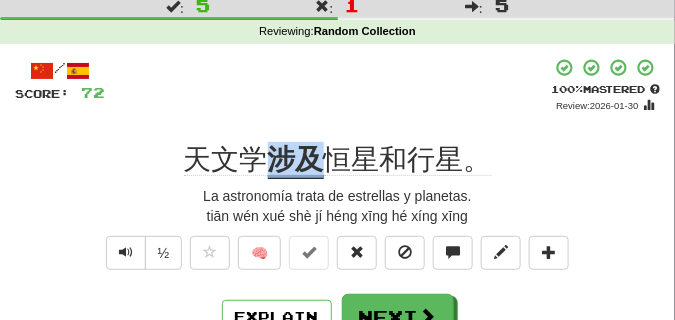 drag, startPoint x: 274, startPoint y: 161, endPoint x: 314, endPoint y: 169, distance: 40.792156 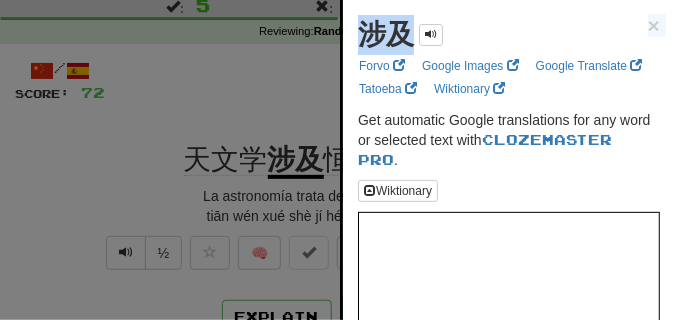 click on "涉及 × Forvo   Google Images   Google Translate   Tatoeba   Wiktionary   Get automatic Google translations for any word or selected text with  Clozemaster Pro .  Wiktionary   Add to Collection   Collection Sentences   All Sentences  Use Popover" at bounding box center [509, 332] 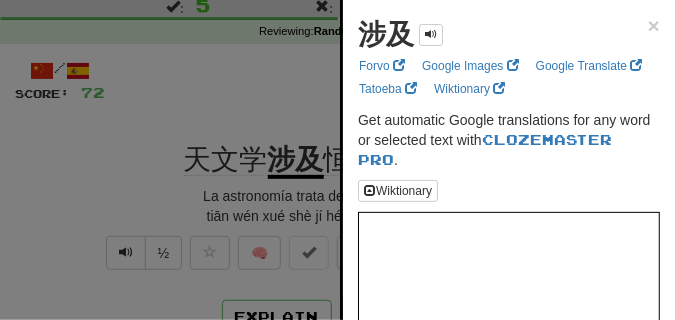 click at bounding box center [337, 160] 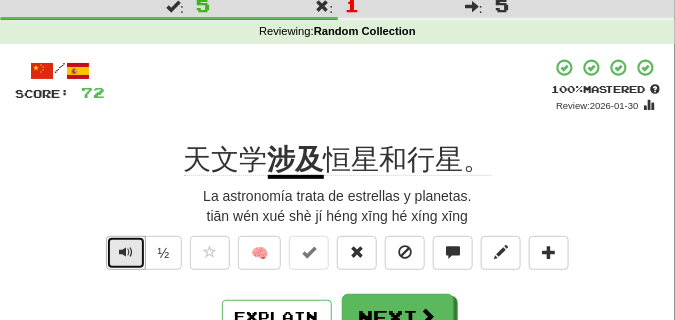 click at bounding box center (126, 253) 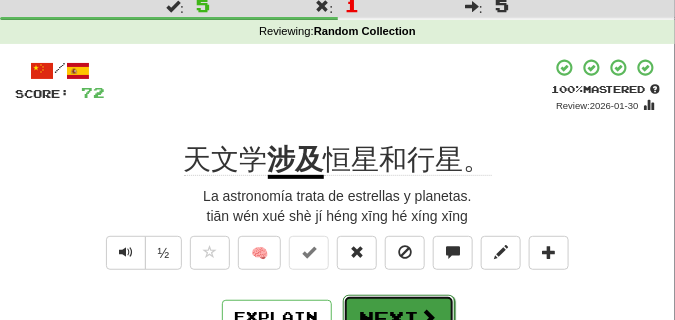click on "Next" at bounding box center [399, 318] 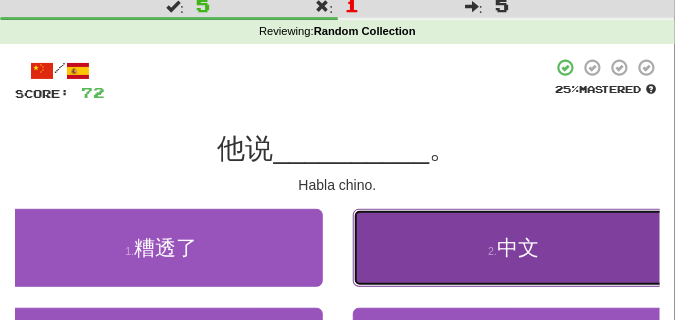 click on "2 .  中文" at bounding box center (514, 248) 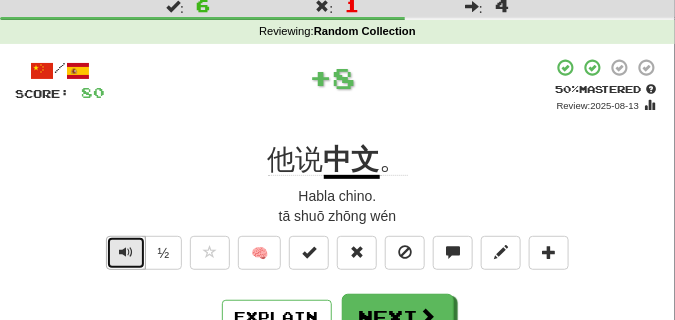 click at bounding box center (126, 252) 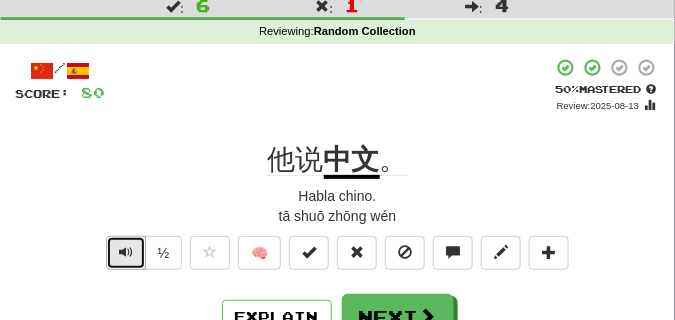 click at bounding box center [126, 252] 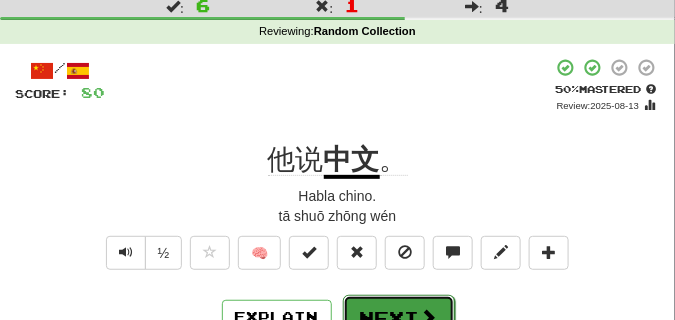 click on "Next" at bounding box center [399, 318] 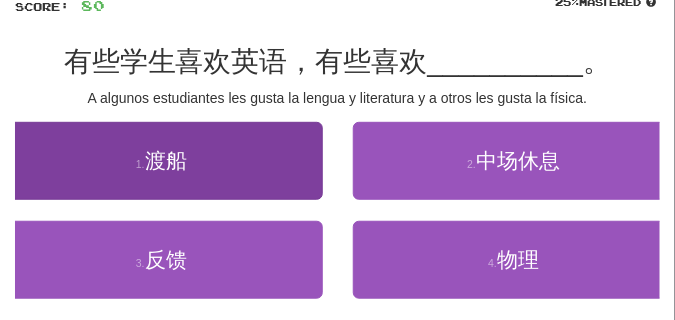 scroll, scrollTop: 150, scrollLeft: 0, axis: vertical 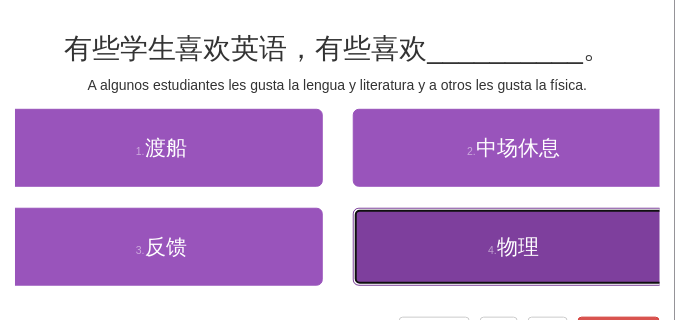 click on "4 .  物理" at bounding box center [514, 247] 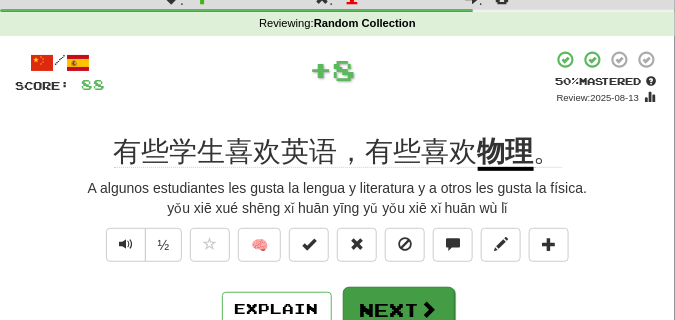 scroll, scrollTop: 50, scrollLeft: 0, axis: vertical 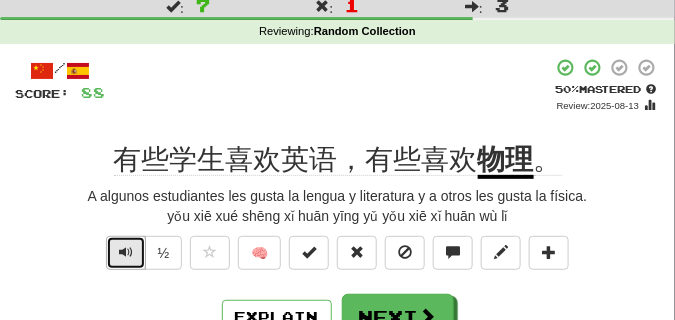 click at bounding box center (126, 252) 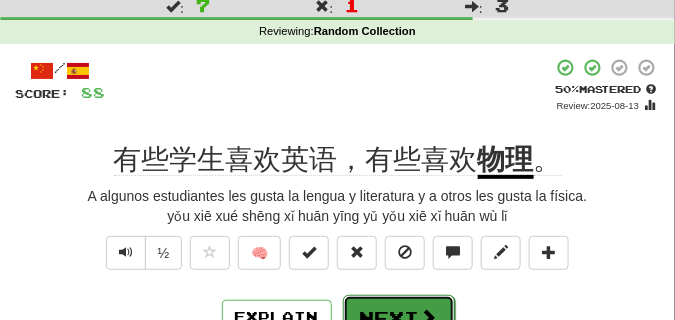 click on "Next" at bounding box center (399, 318) 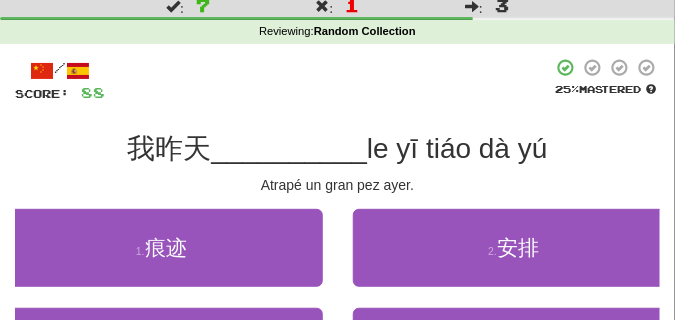 scroll, scrollTop: 100, scrollLeft: 0, axis: vertical 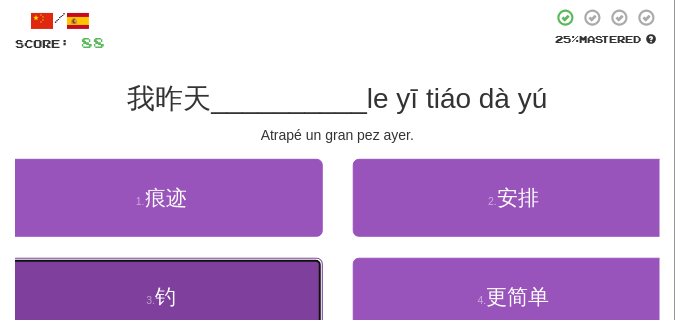 click on "3 .  钓" at bounding box center [161, 297] 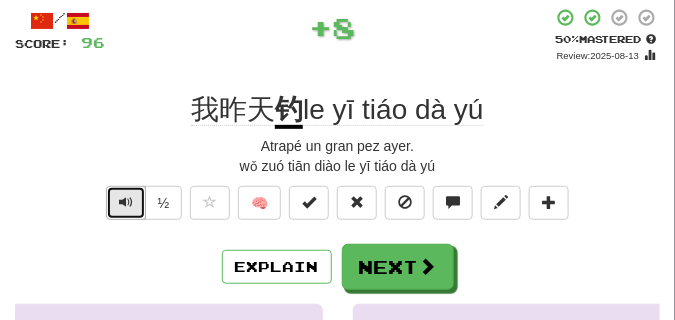 click at bounding box center (126, 202) 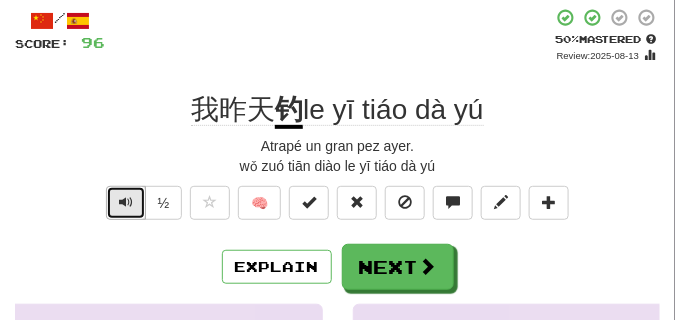 click at bounding box center (126, 202) 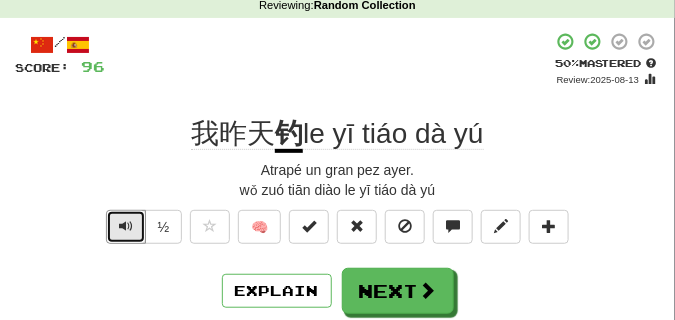 scroll, scrollTop: 100, scrollLeft: 0, axis: vertical 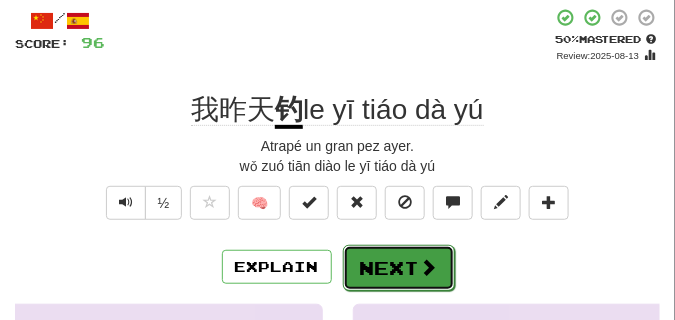 click on "Next" at bounding box center [399, 268] 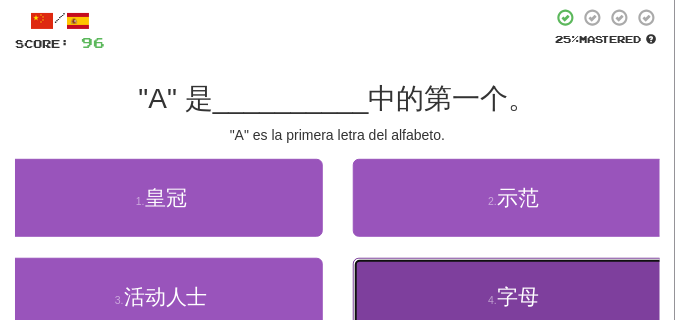 click on "4 .  字母" at bounding box center (514, 297) 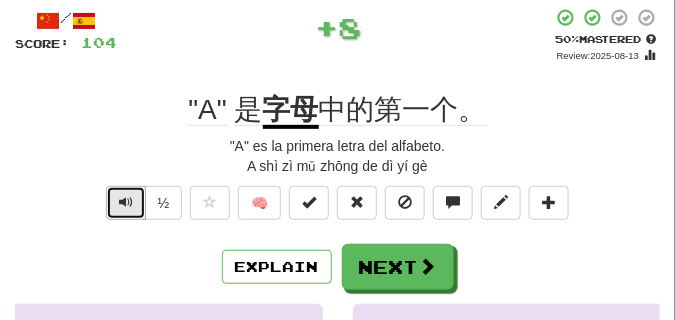 click at bounding box center (126, 202) 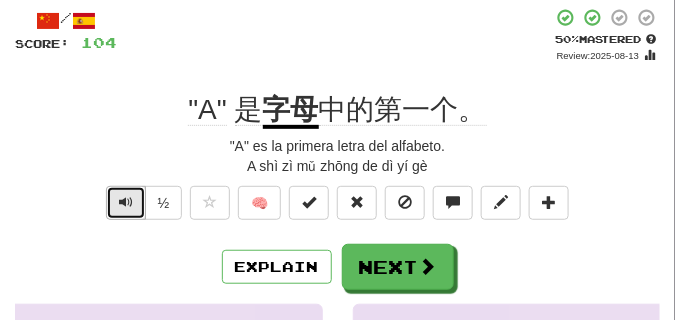 click at bounding box center (126, 202) 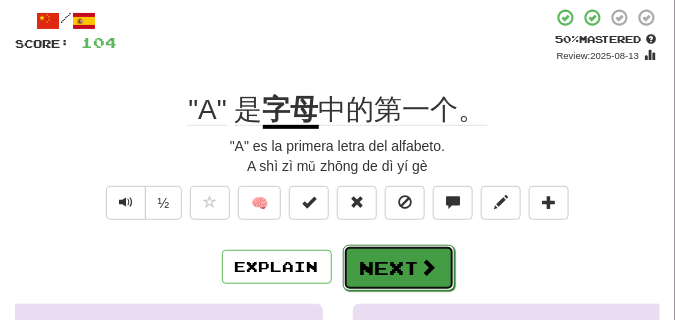 click on "Next" at bounding box center [399, 268] 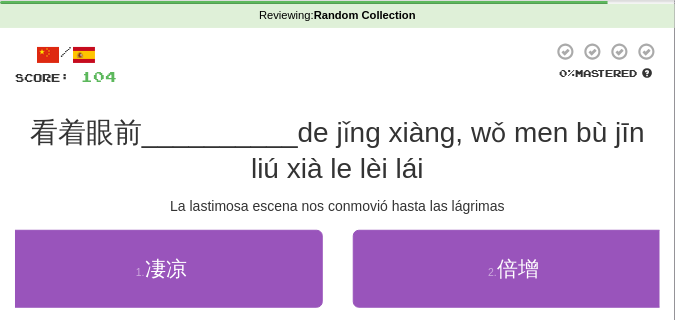 scroll, scrollTop: 0, scrollLeft: 0, axis: both 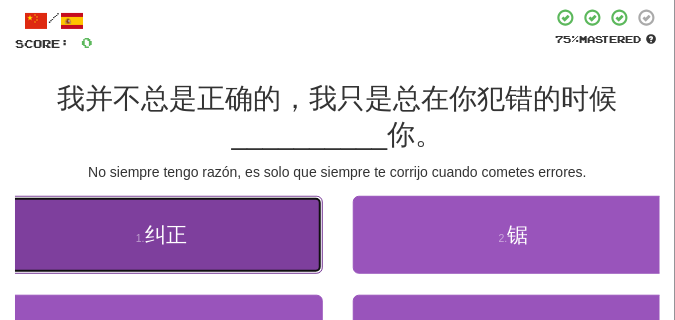click on "1 .  纠正" at bounding box center (161, 235) 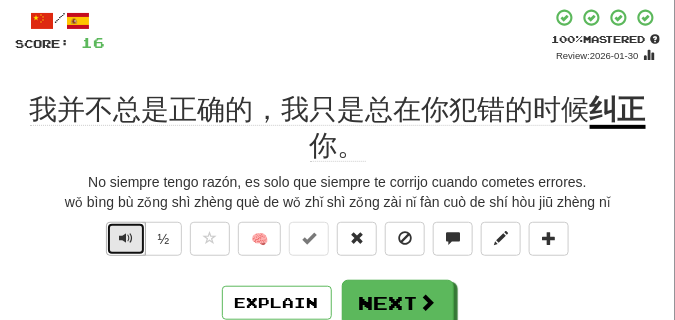 click at bounding box center (126, 238) 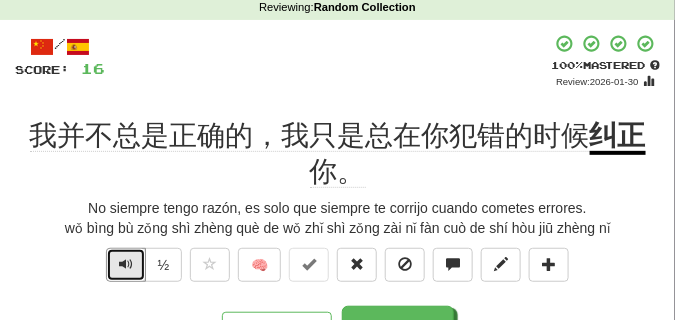 scroll, scrollTop: 50, scrollLeft: 0, axis: vertical 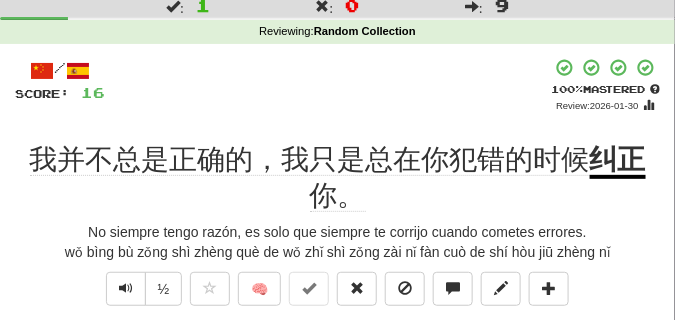 click on "No siempre tengo razón, es solo que siempre te corrijo cuando cometes errores." at bounding box center [337, 232] 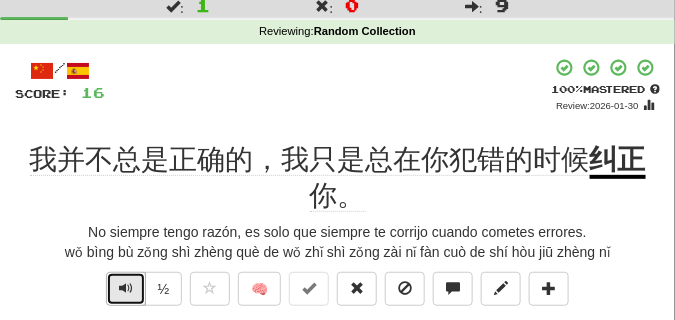 click at bounding box center [126, 288] 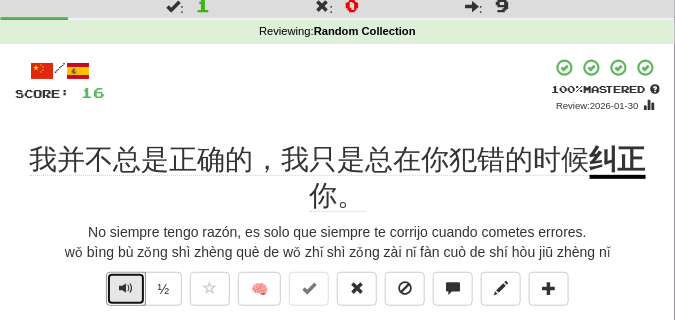 drag, startPoint x: 118, startPoint y: 279, endPoint x: 68, endPoint y: 285, distance: 50.358715 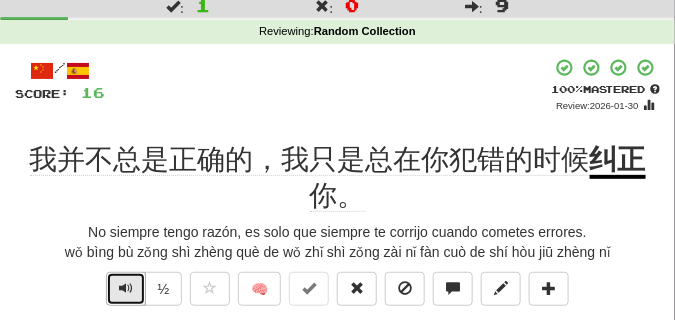 click at bounding box center (126, 289) 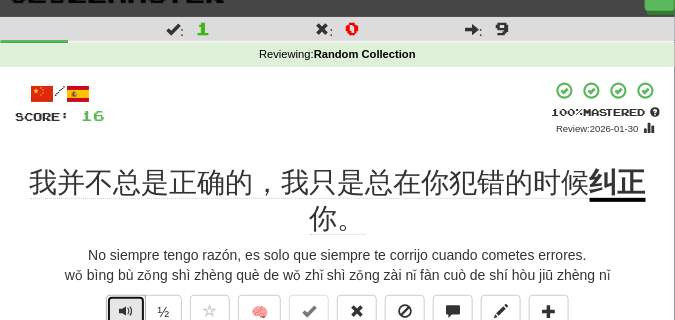 scroll, scrollTop: 50, scrollLeft: 0, axis: vertical 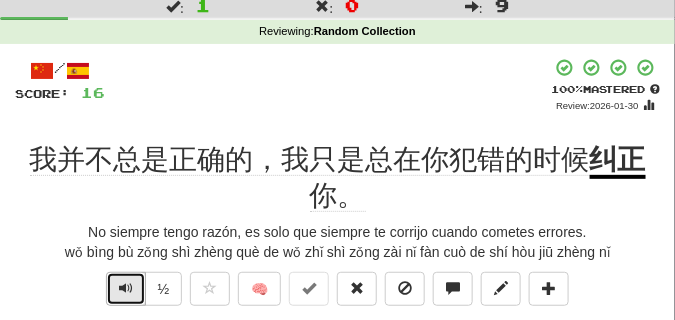 click at bounding box center [126, 288] 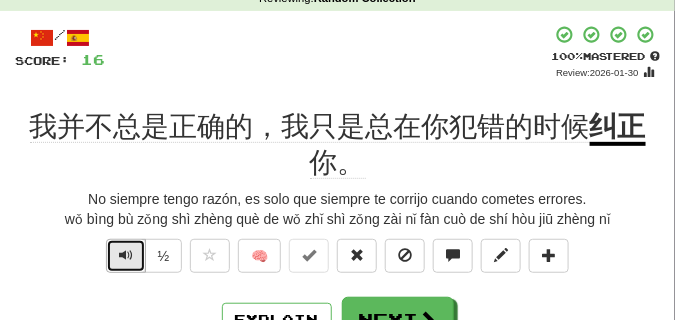 scroll, scrollTop: 100, scrollLeft: 0, axis: vertical 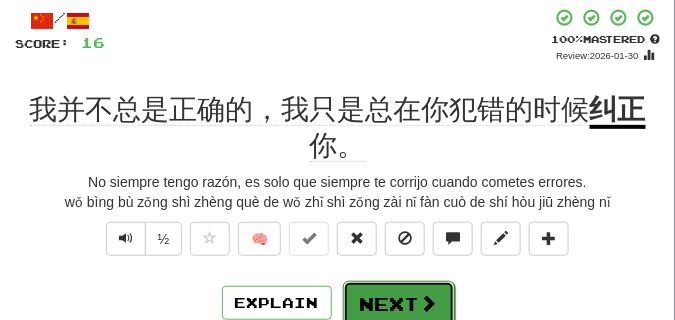 click on "Next" at bounding box center [399, 304] 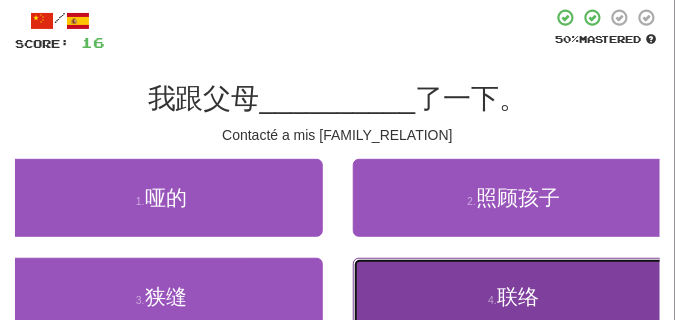 click on "4 .  联络" at bounding box center (514, 297) 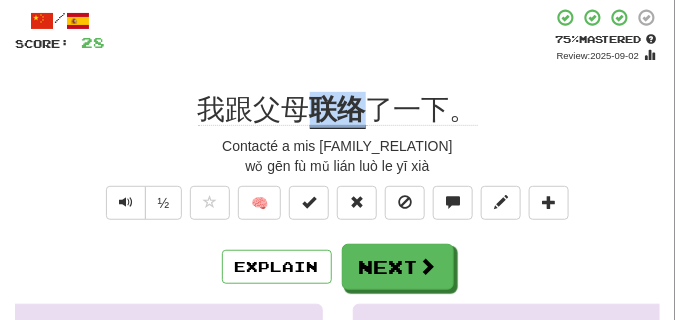drag, startPoint x: 316, startPoint y: 104, endPoint x: 363, endPoint y: 113, distance: 47.853943 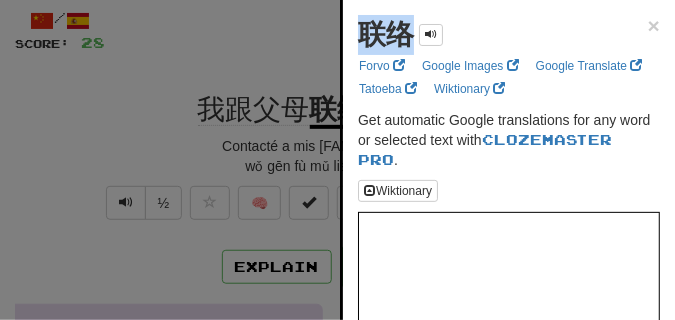 drag, startPoint x: 351, startPoint y: 37, endPoint x: 421, endPoint y: 46, distance: 70.5762 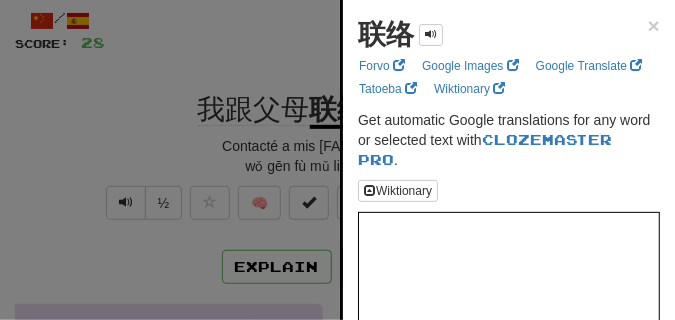 click at bounding box center (337, 160) 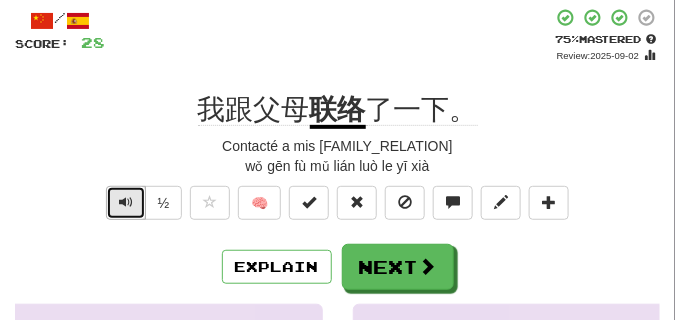 click at bounding box center [126, 202] 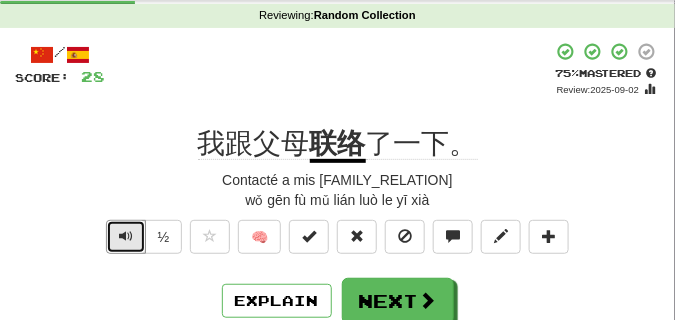 scroll, scrollTop: 50, scrollLeft: 0, axis: vertical 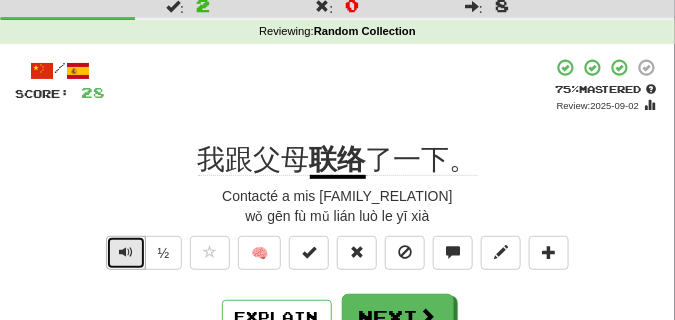 click at bounding box center [126, 252] 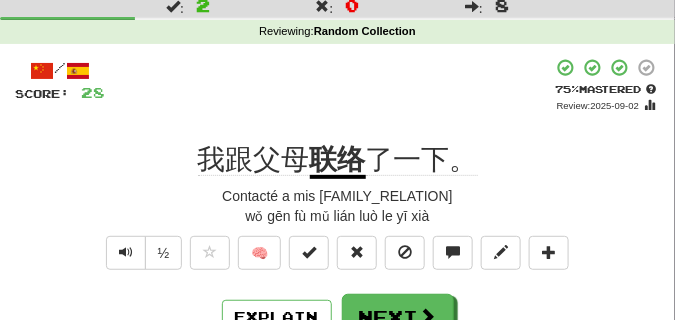 click on "+ 12" at bounding box center [328, 85] 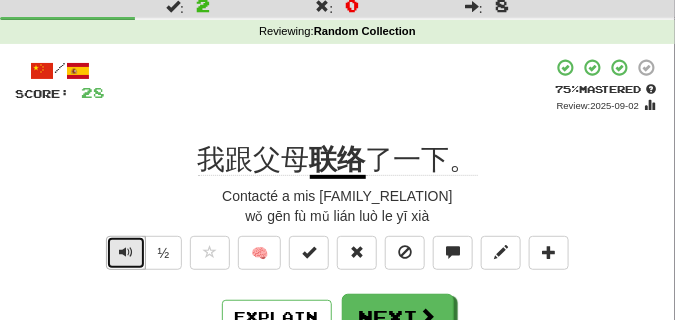click at bounding box center [126, 252] 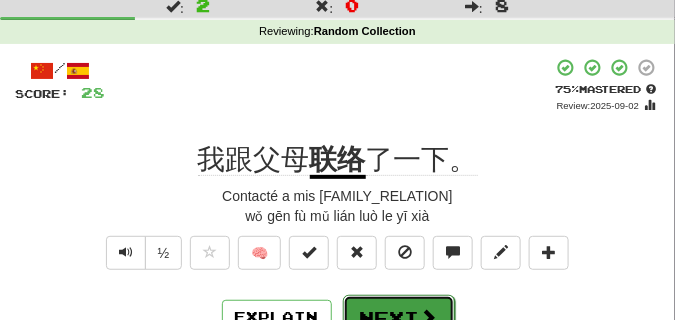 click on "Next" at bounding box center [399, 318] 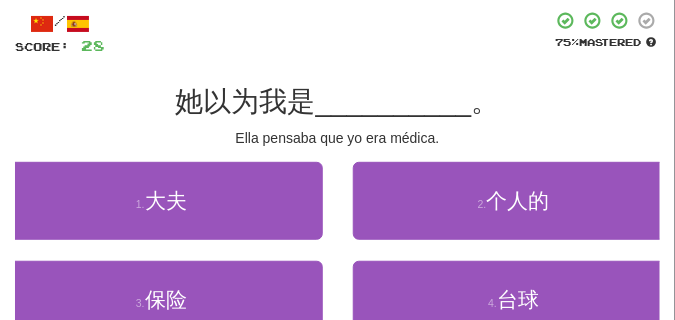 scroll, scrollTop: 100, scrollLeft: 0, axis: vertical 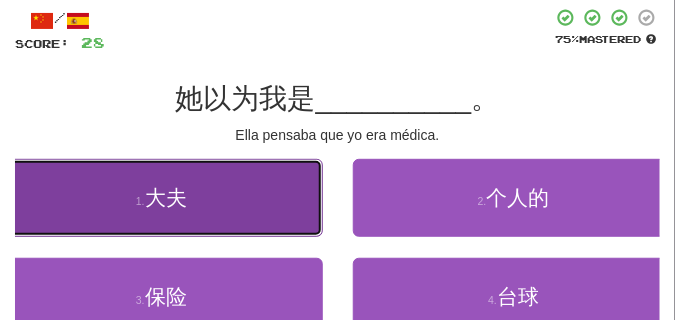 click on "1 .  大夫" at bounding box center (161, 198) 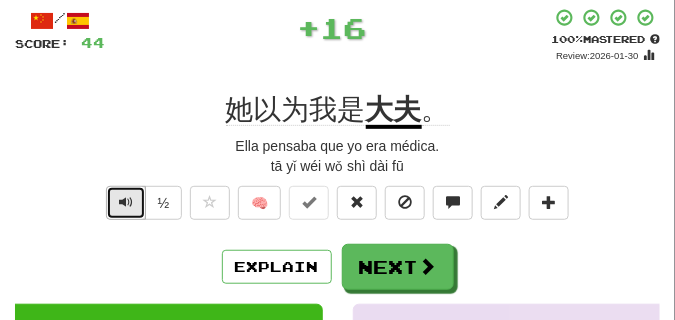 click at bounding box center [126, 202] 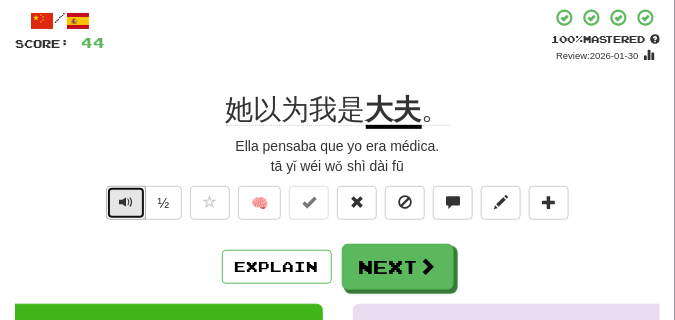 click at bounding box center [126, 202] 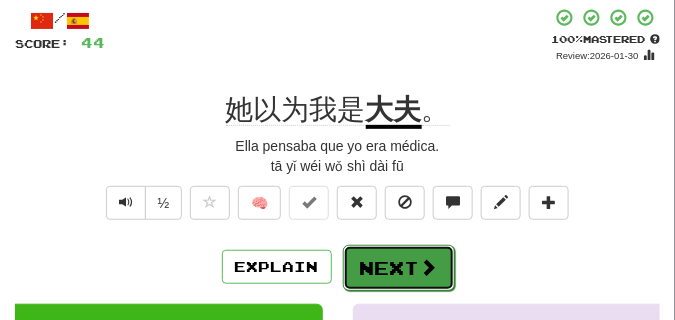 click at bounding box center [429, 267] 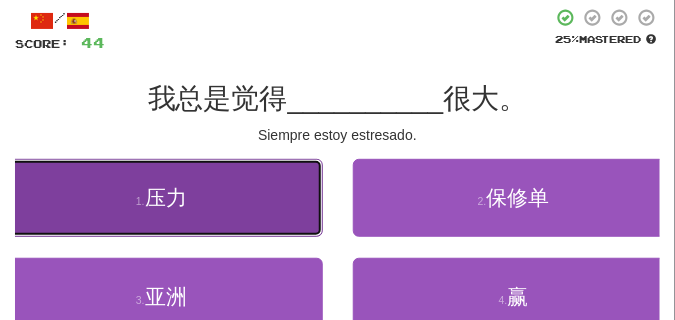 click on "1 .  压力" at bounding box center (161, 198) 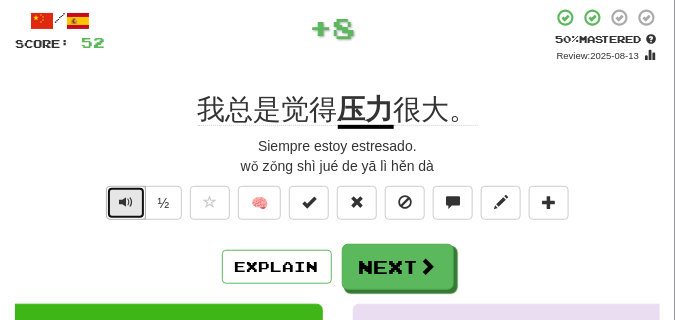 click at bounding box center [126, 202] 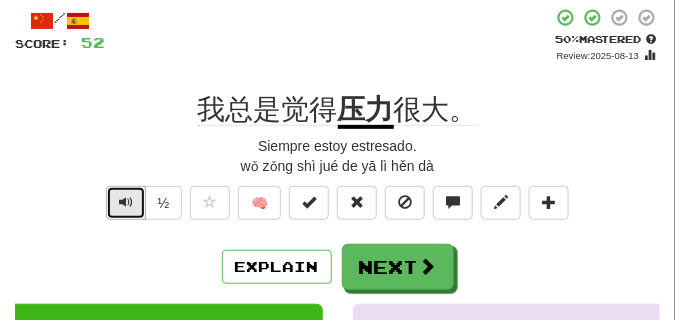 click at bounding box center (126, 202) 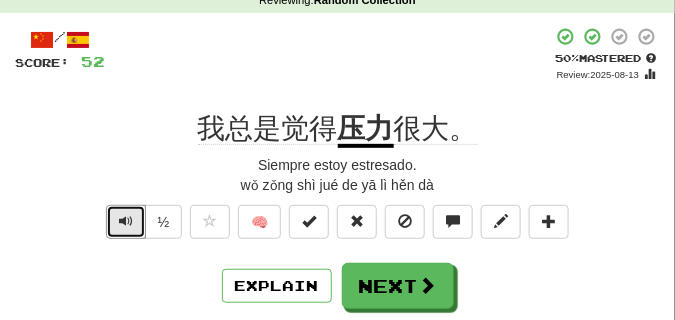 scroll, scrollTop: 100, scrollLeft: 0, axis: vertical 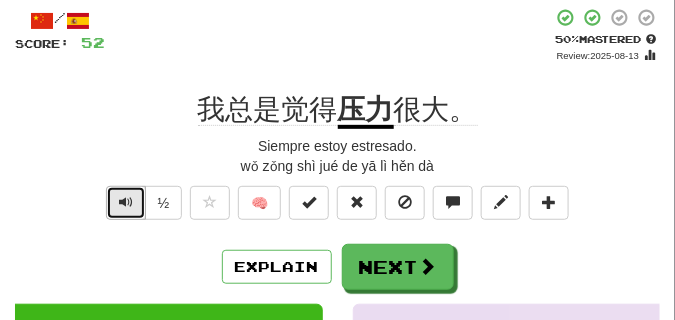 click at bounding box center [126, 203] 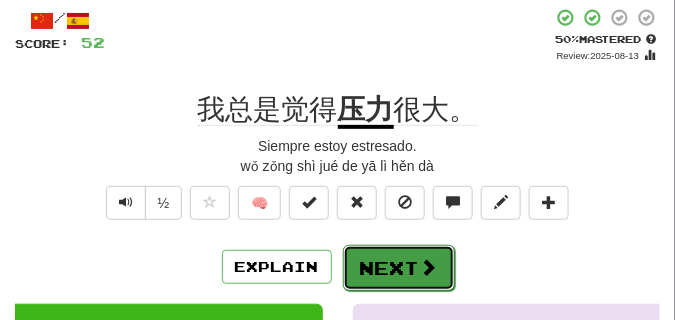 click on "Next" at bounding box center [399, 268] 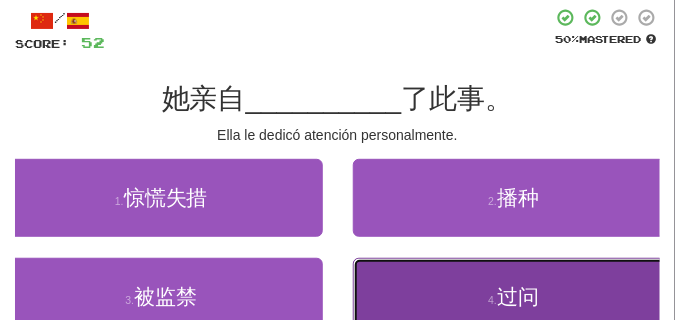 click on "4 .  过问" at bounding box center (514, 297) 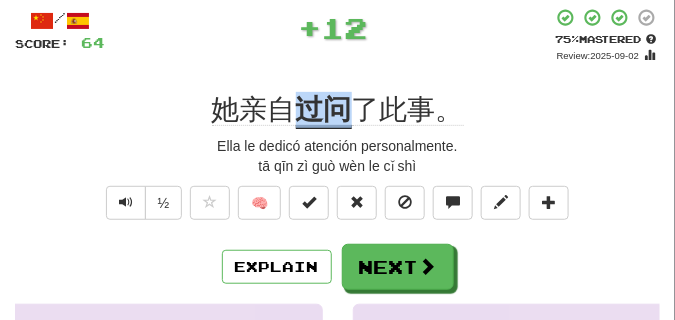 drag, startPoint x: 297, startPoint y: 112, endPoint x: 347, endPoint y: 118, distance: 50.358715 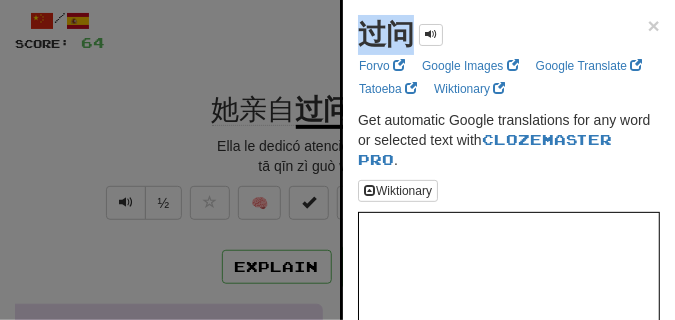 drag, startPoint x: 348, startPoint y: 34, endPoint x: 411, endPoint y: 43, distance: 63.63961 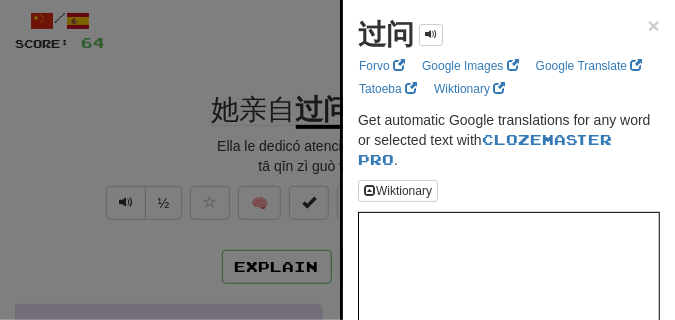 click at bounding box center [337, 160] 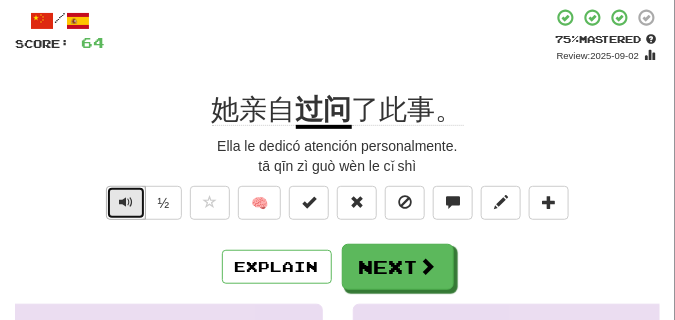 click at bounding box center [126, 202] 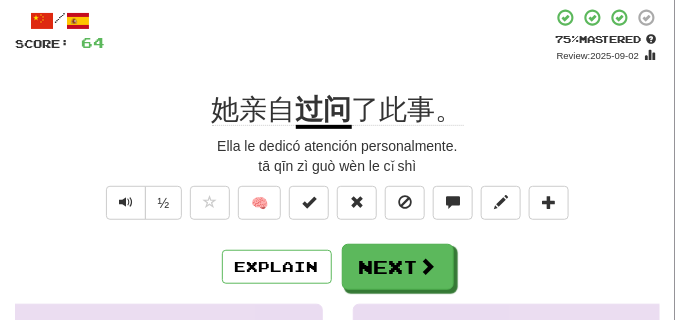 click on "她亲自 过问 了此事。" at bounding box center (337, 110) 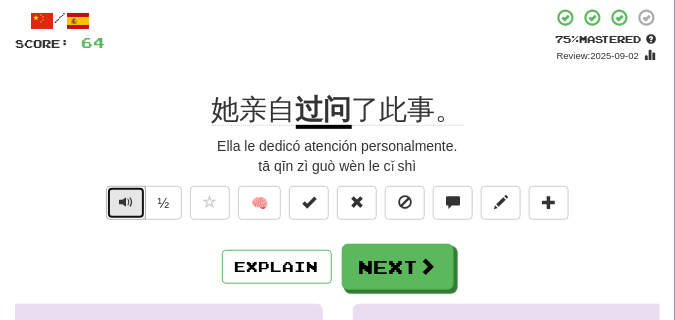 click at bounding box center (126, 202) 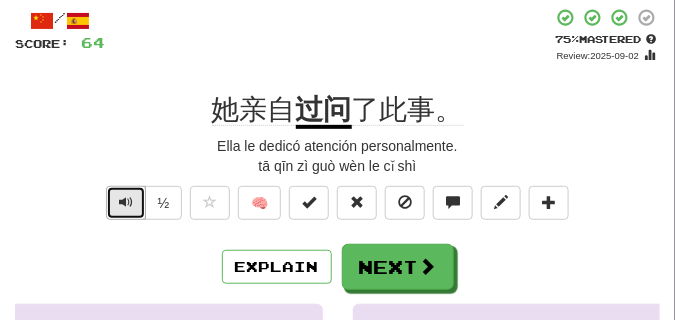 click at bounding box center [126, 202] 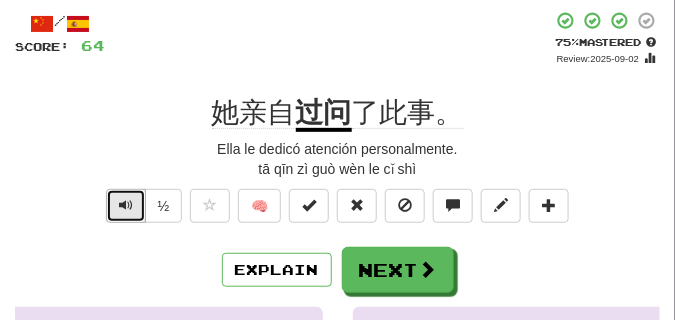 scroll, scrollTop: 100, scrollLeft: 0, axis: vertical 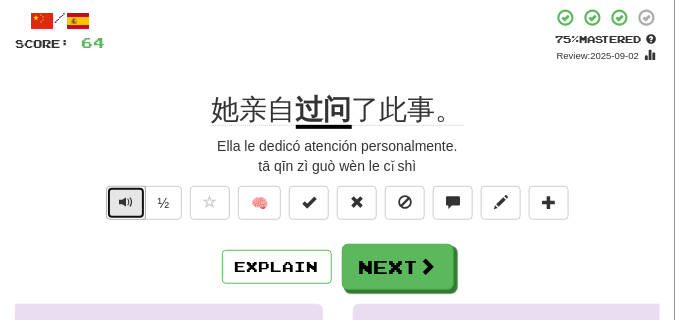 click at bounding box center [126, 202] 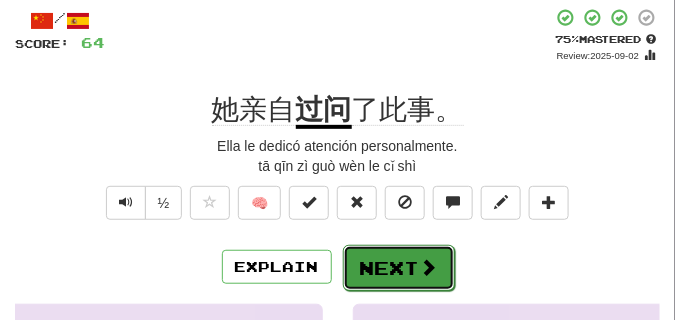 click on "Next" at bounding box center [399, 268] 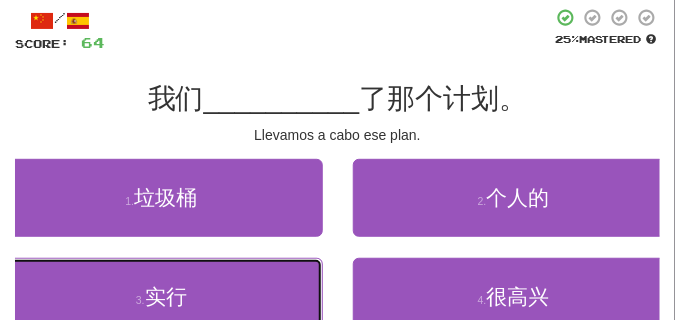 drag, startPoint x: 191, startPoint y: 276, endPoint x: 179, endPoint y: 239, distance: 38.8973 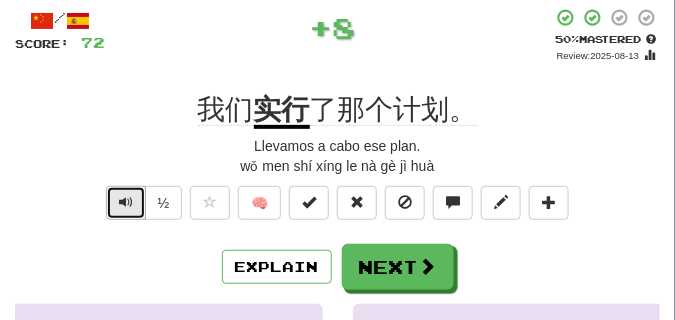 click at bounding box center [126, 202] 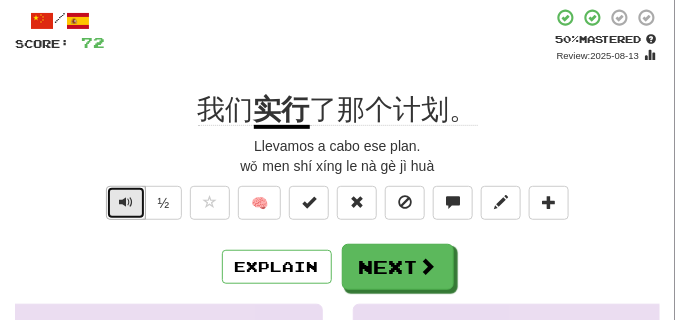 click at bounding box center (126, 202) 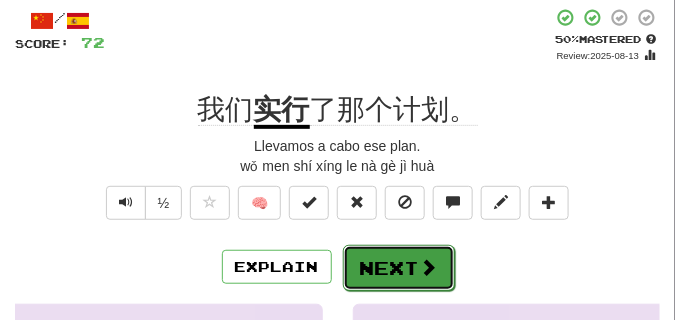 click on "Next" at bounding box center (399, 268) 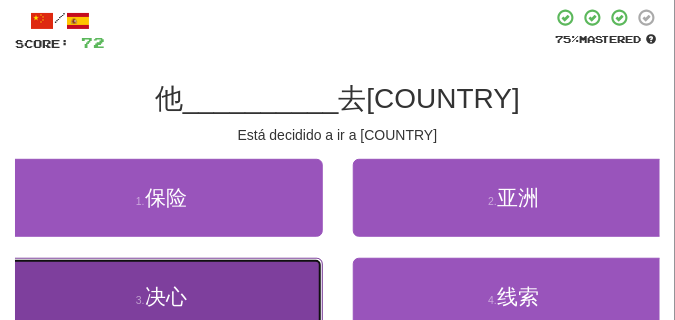 click on "3 .  决心" at bounding box center [161, 297] 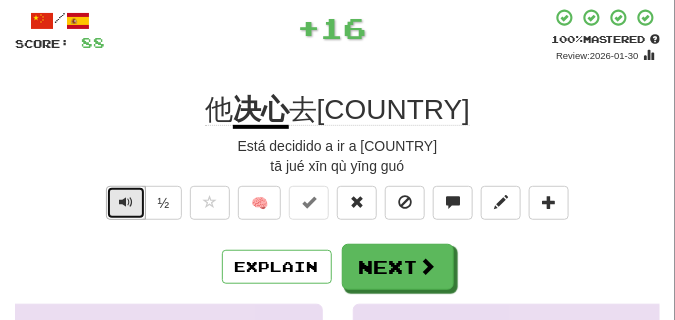 click at bounding box center (126, 202) 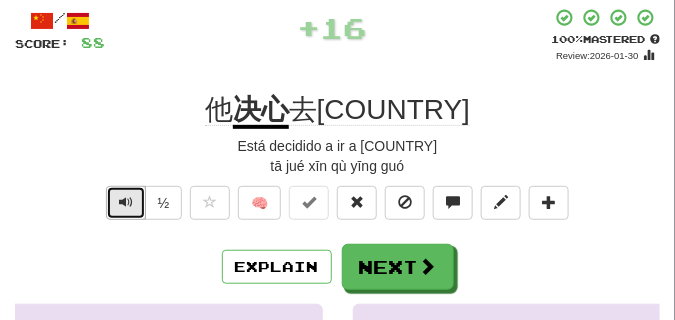 click at bounding box center [126, 202] 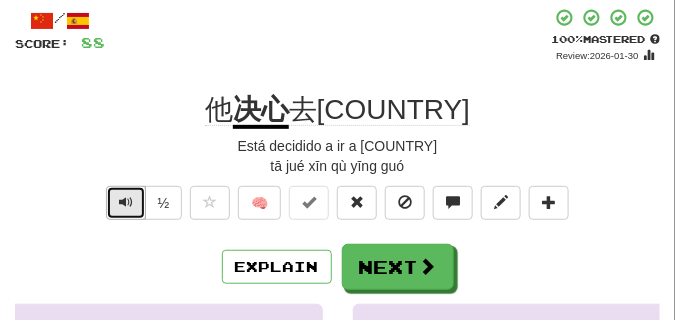 click at bounding box center (126, 202) 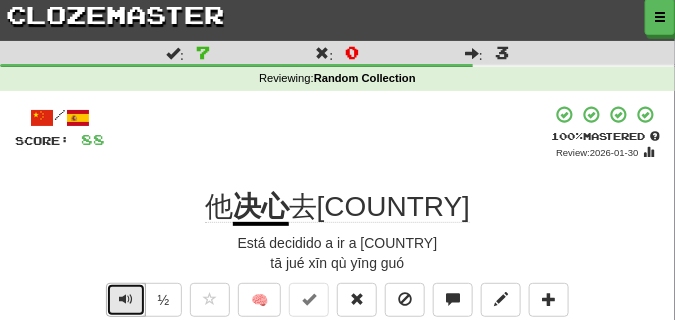 scroll, scrollTop: 0, scrollLeft: 0, axis: both 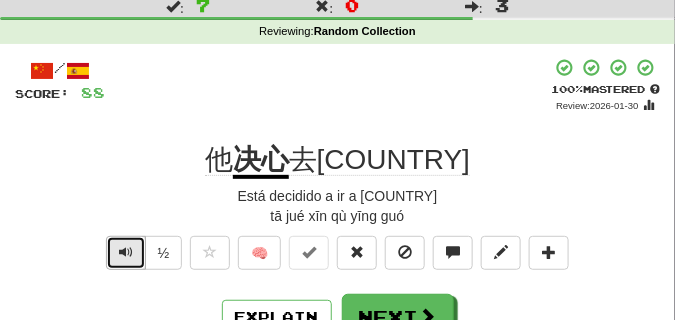 click at bounding box center [126, 252] 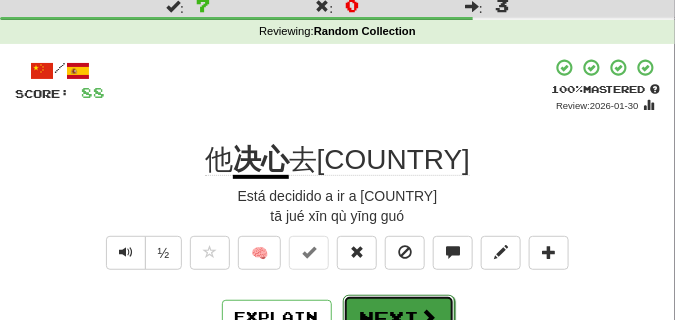 click on "Next" at bounding box center (399, 318) 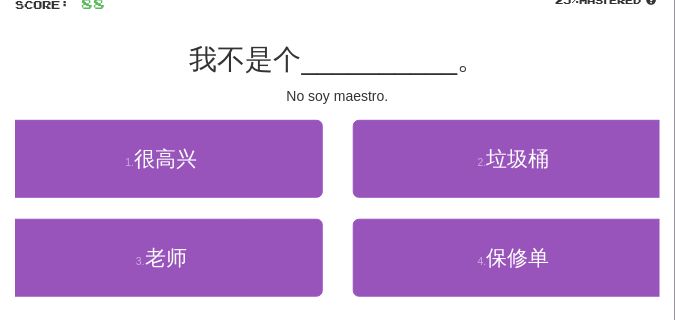 scroll, scrollTop: 150, scrollLeft: 0, axis: vertical 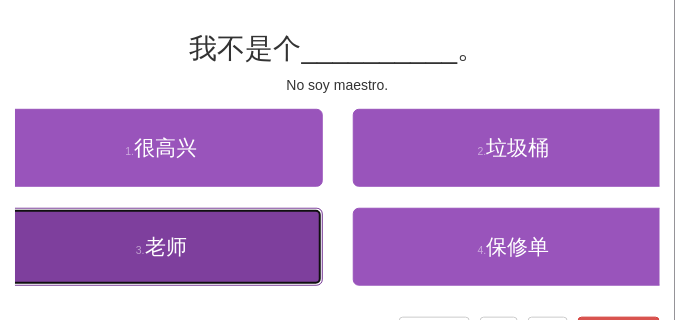 click on "老师" at bounding box center [166, 246] 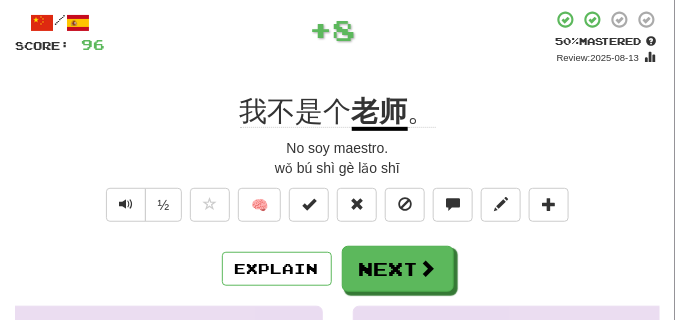 scroll, scrollTop: 50, scrollLeft: 0, axis: vertical 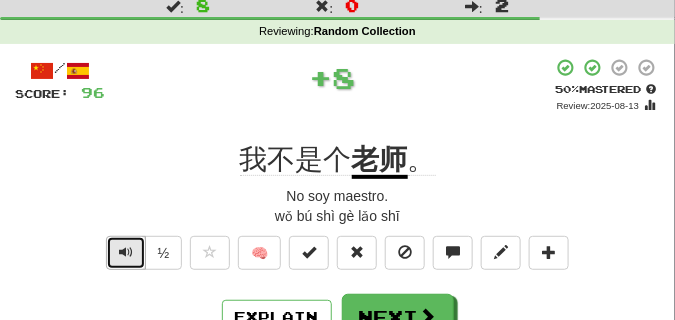 click at bounding box center (126, 253) 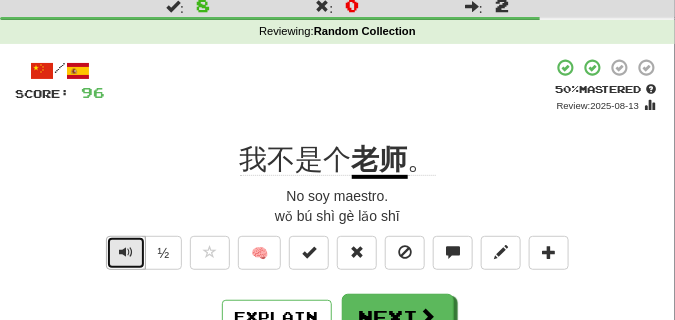 click at bounding box center (126, 253) 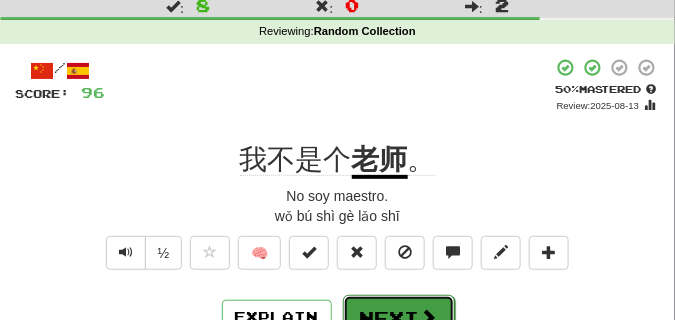click on "Next" at bounding box center (399, 318) 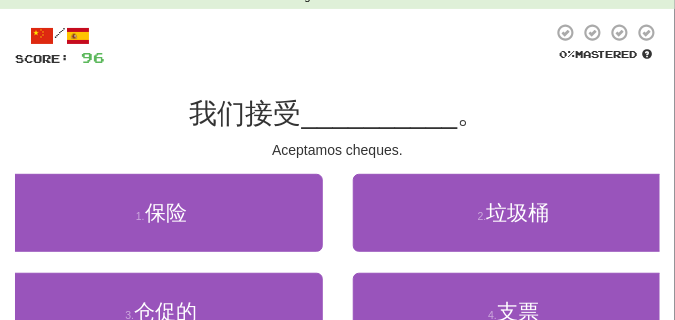 scroll, scrollTop: 100, scrollLeft: 0, axis: vertical 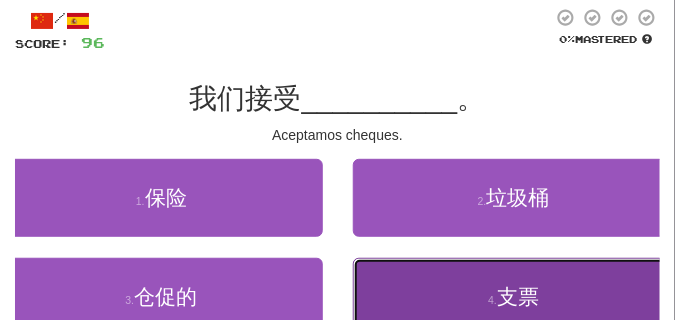 click on "4 .  支票" at bounding box center [514, 297] 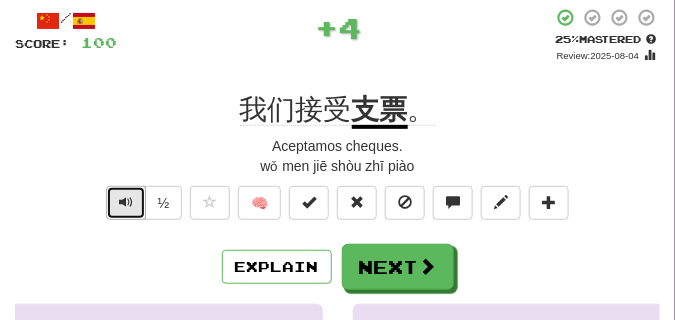 click at bounding box center (126, 202) 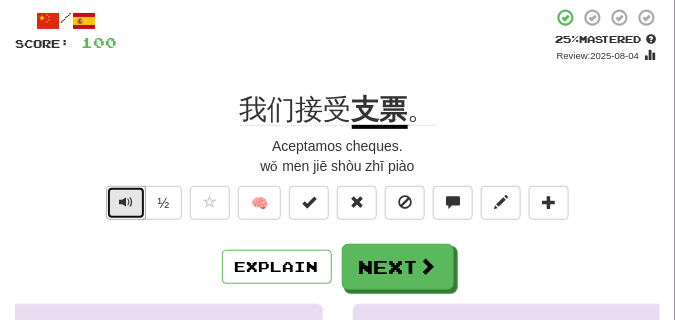 click at bounding box center [126, 202] 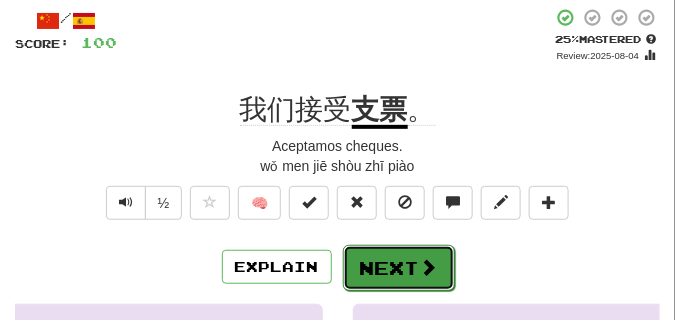 click on "Next" at bounding box center [399, 268] 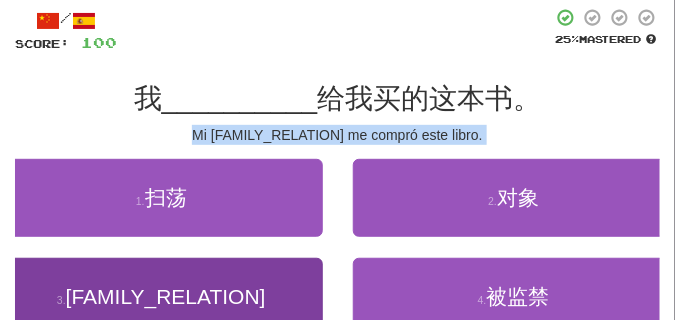 drag, startPoint x: 195, startPoint y: 144, endPoint x: 227, endPoint y: 278, distance: 137.76791 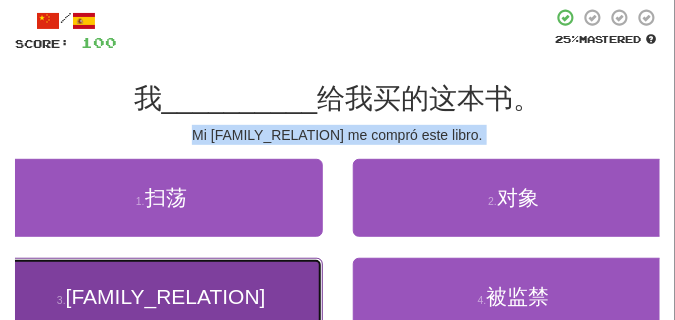 click on "3 .  舅舅" at bounding box center (161, 297) 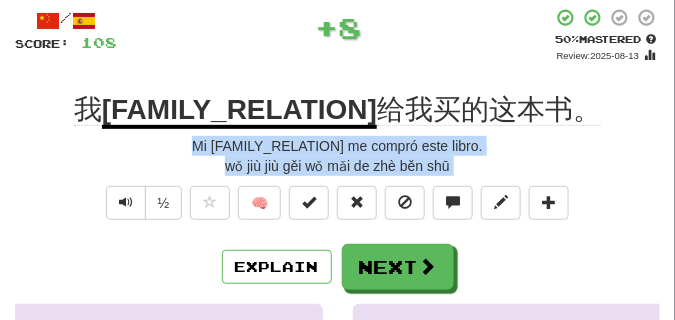 click on "wǒ jiù jiù gěi wǒ mǎi de zhè běn shū" at bounding box center [337, 166] 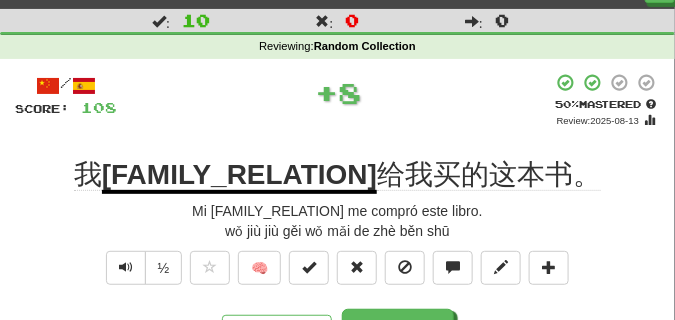 scroll, scrollTop: 50, scrollLeft: 0, axis: vertical 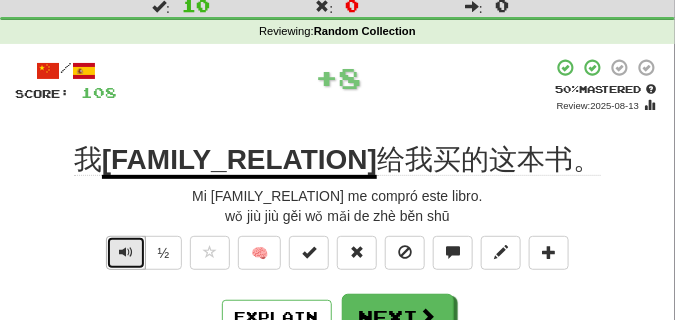 click at bounding box center [126, 252] 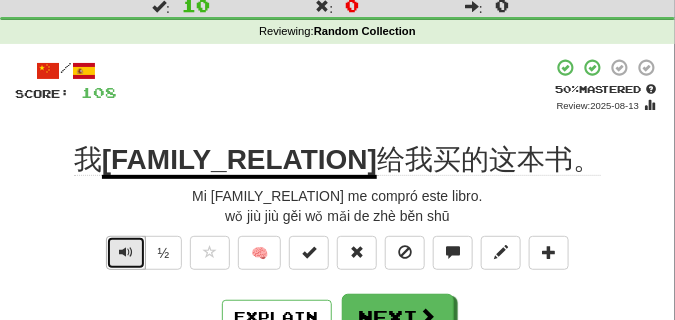 click at bounding box center [126, 252] 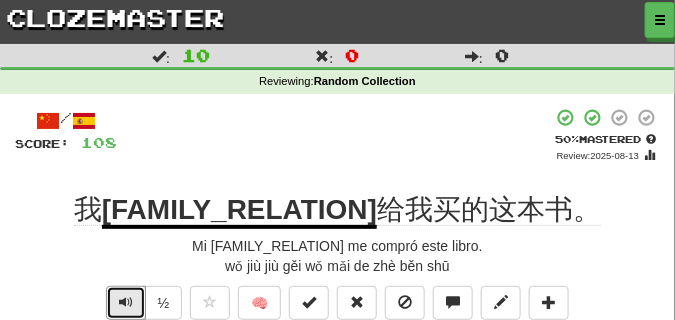 scroll, scrollTop: 100, scrollLeft: 0, axis: vertical 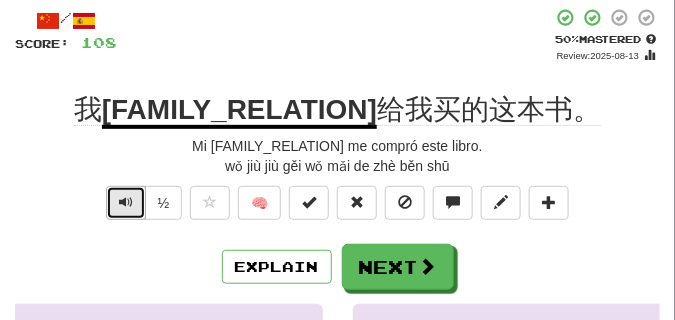 click at bounding box center (126, 203) 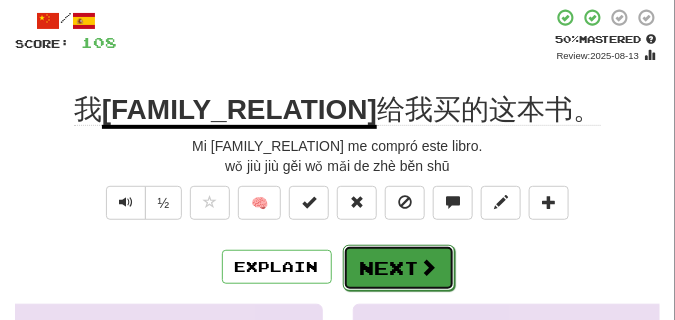 click on "Next" at bounding box center (399, 268) 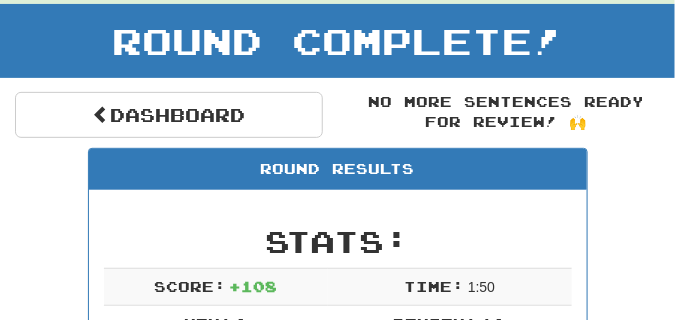 scroll, scrollTop: 88, scrollLeft: 0, axis: vertical 